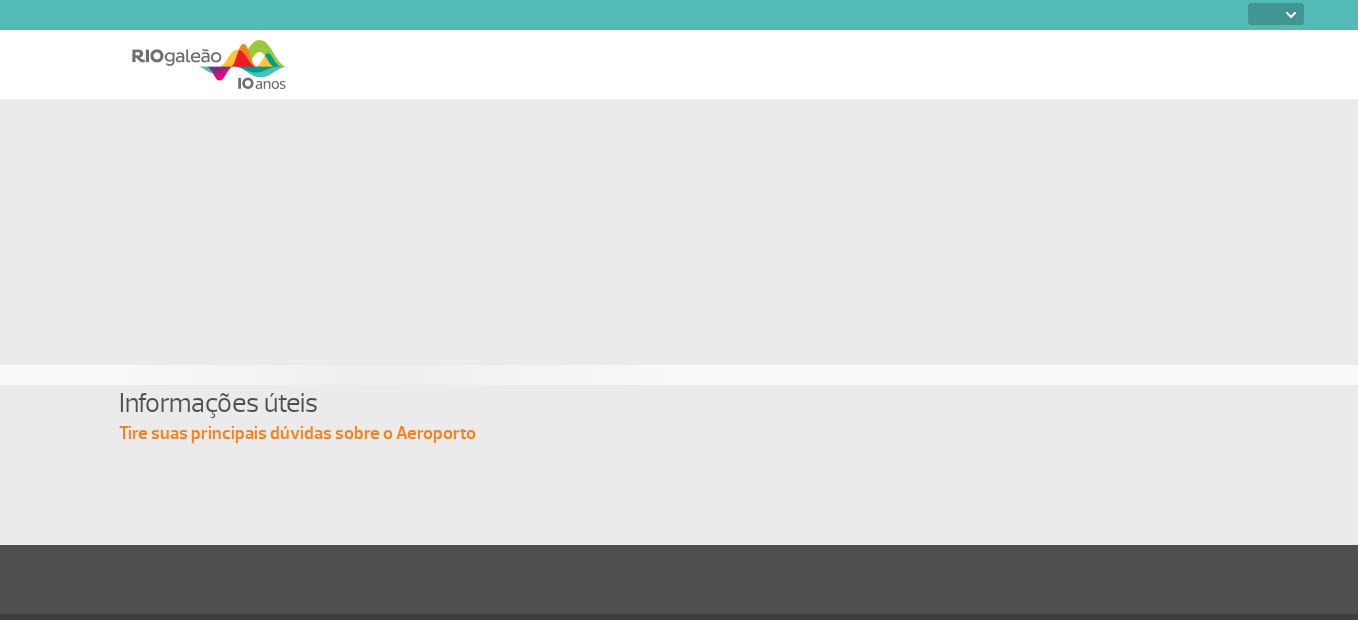 select 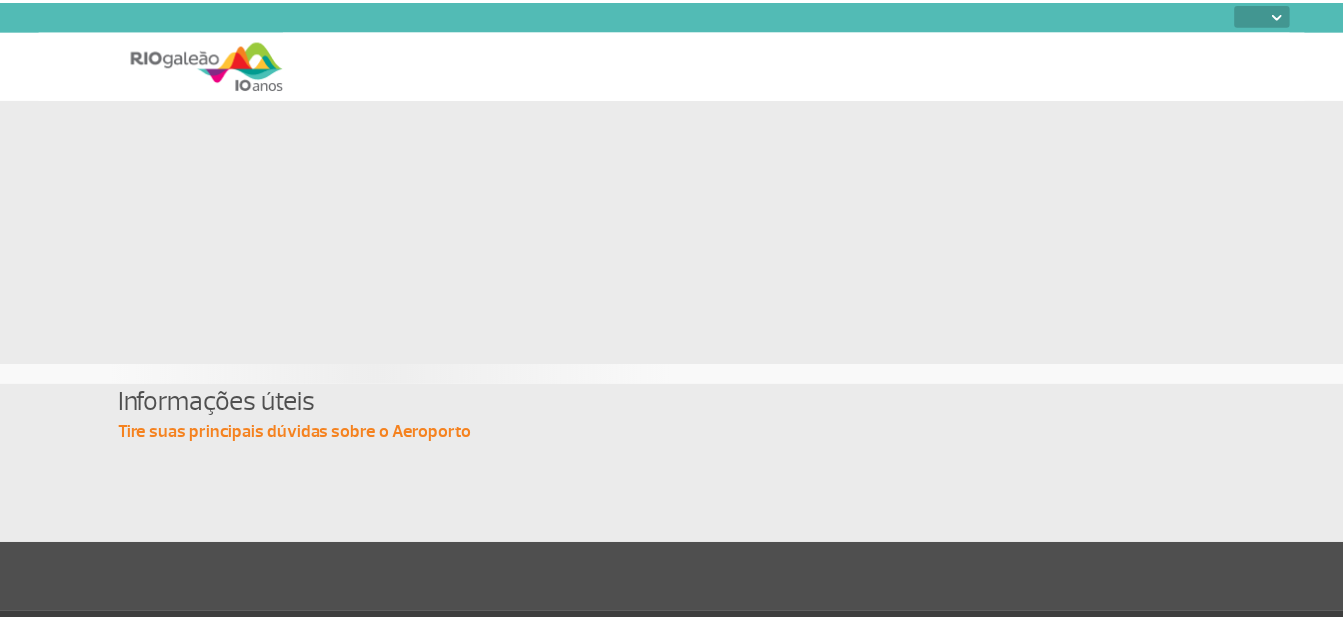 scroll, scrollTop: 0, scrollLeft: 0, axis: both 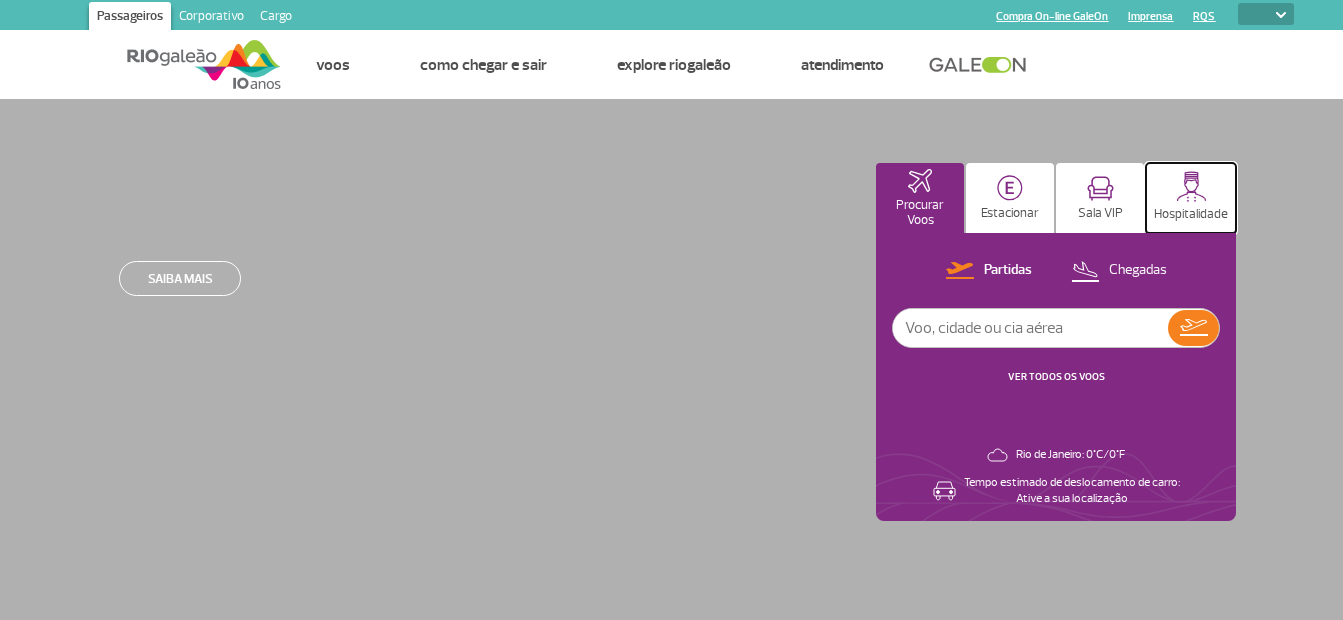 click on "Hospitalidade" at bounding box center [1191, 214] 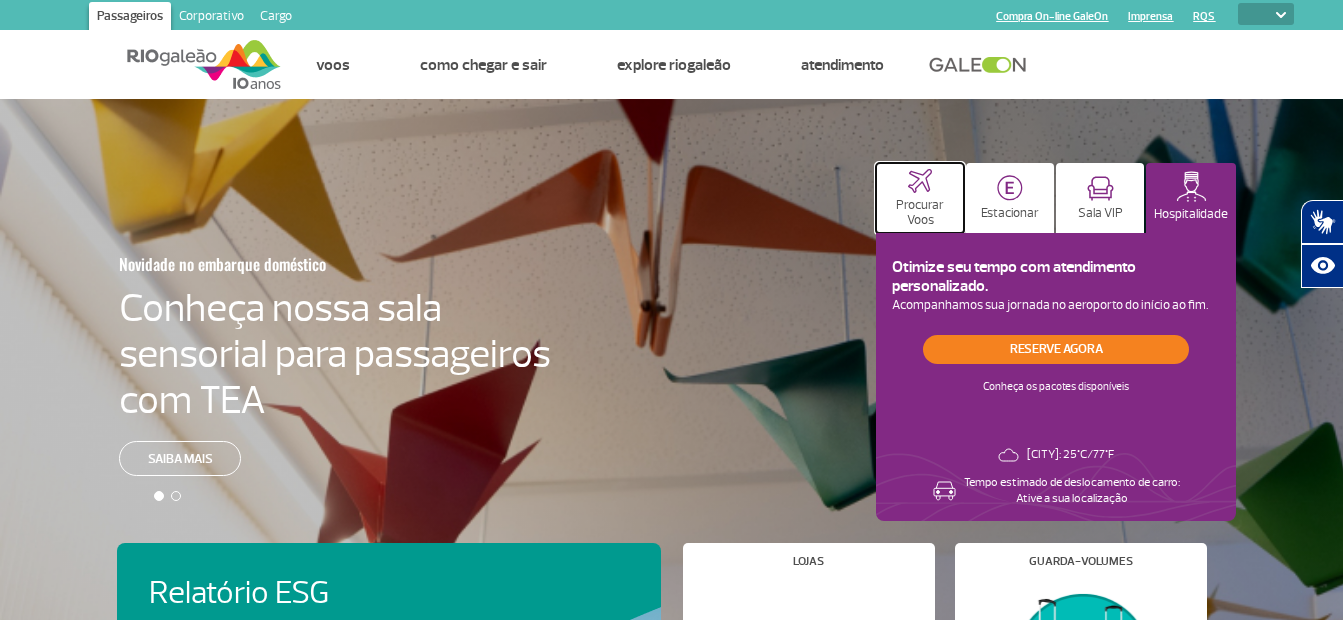 click on "Procurar Voos" at bounding box center (920, 213) 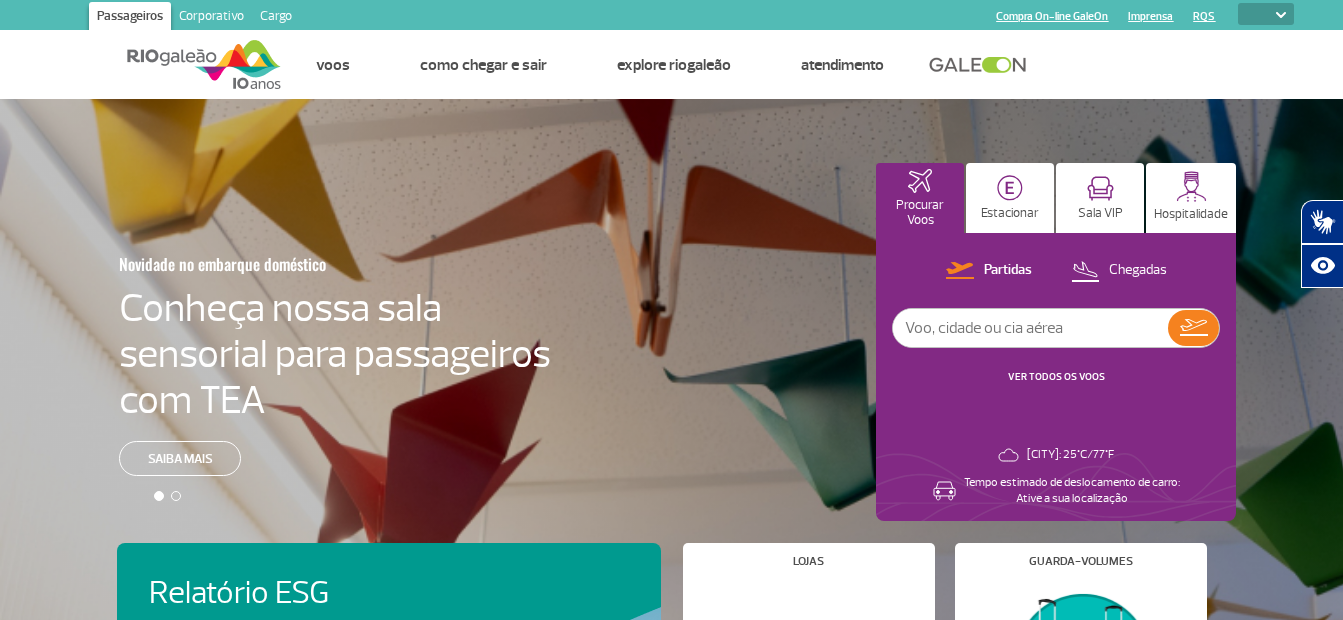 click at bounding box center (1030, 328) 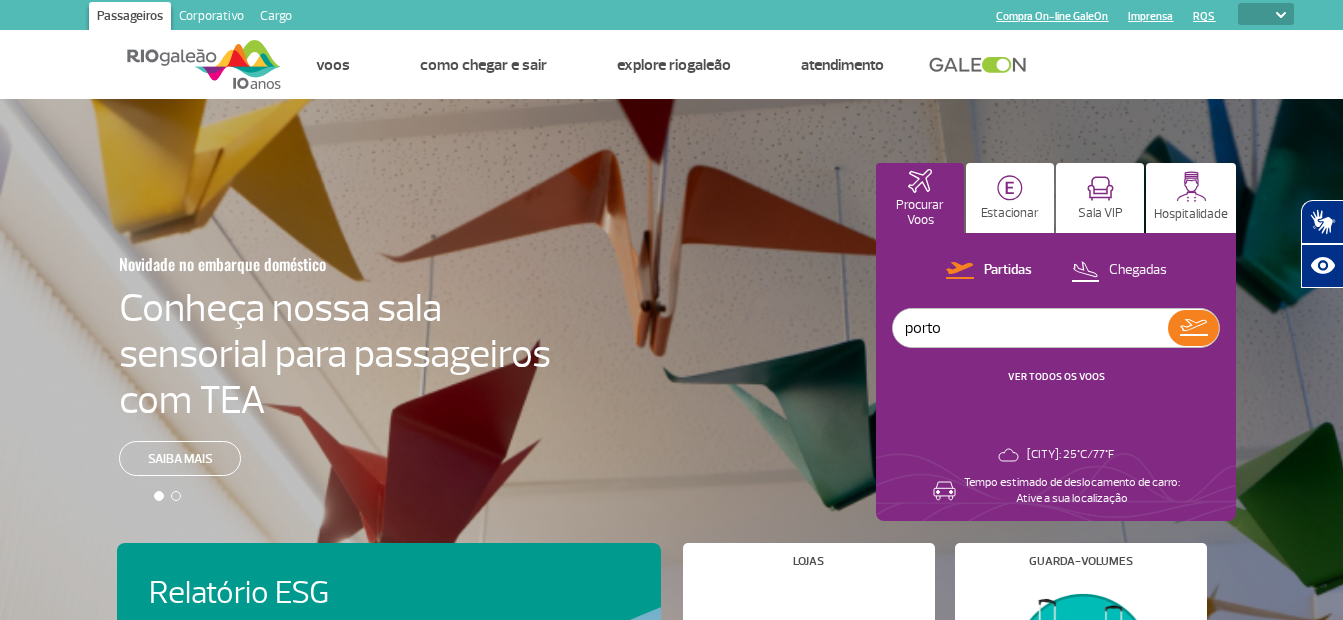 type on "porto" 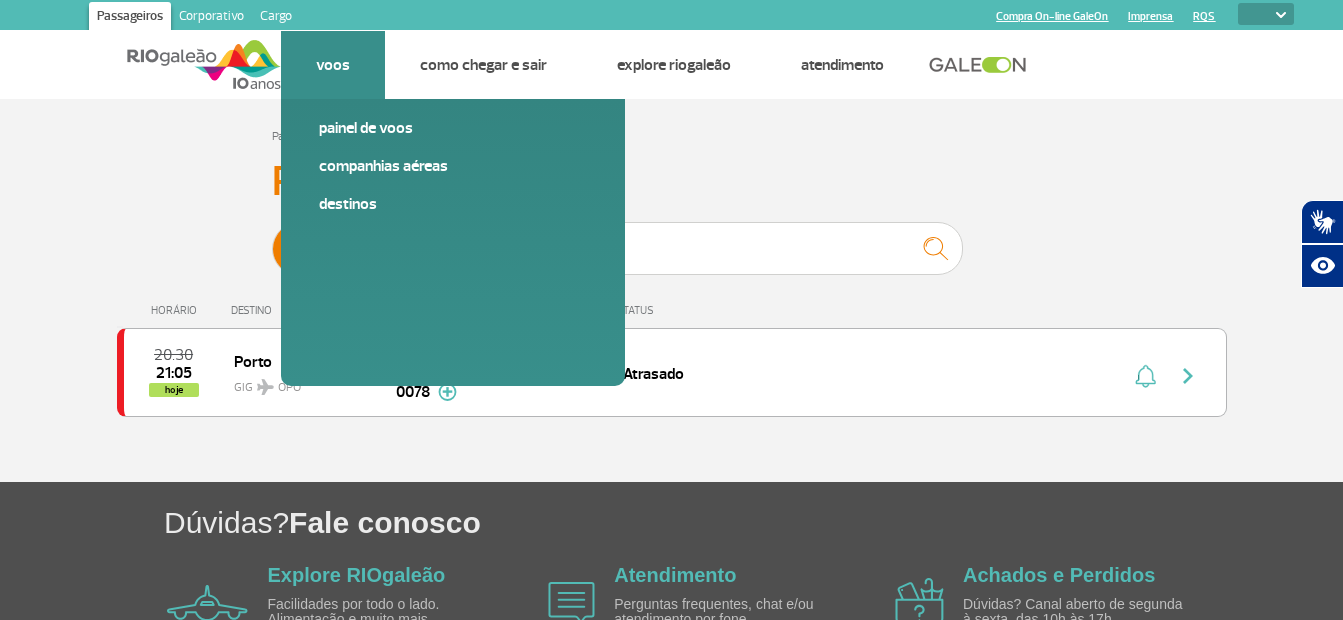 click on "Voos" at bounding box center [333, 65] 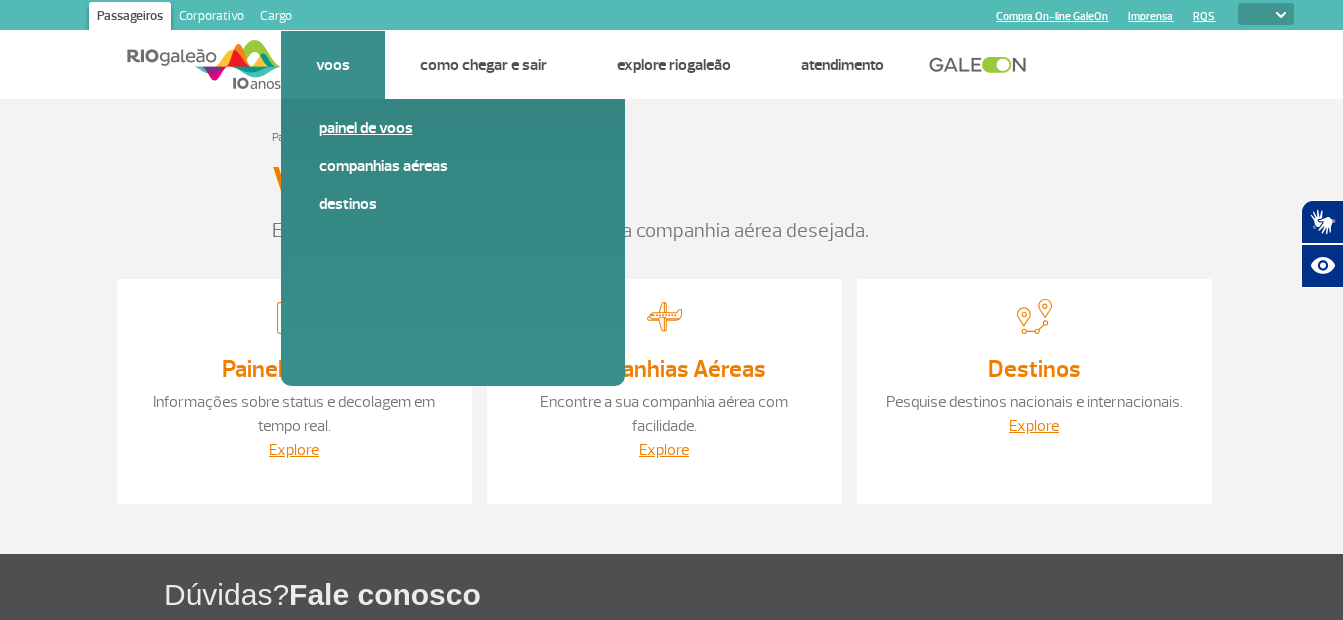 click on "Painel de voos" at bounding box center [453, 128] 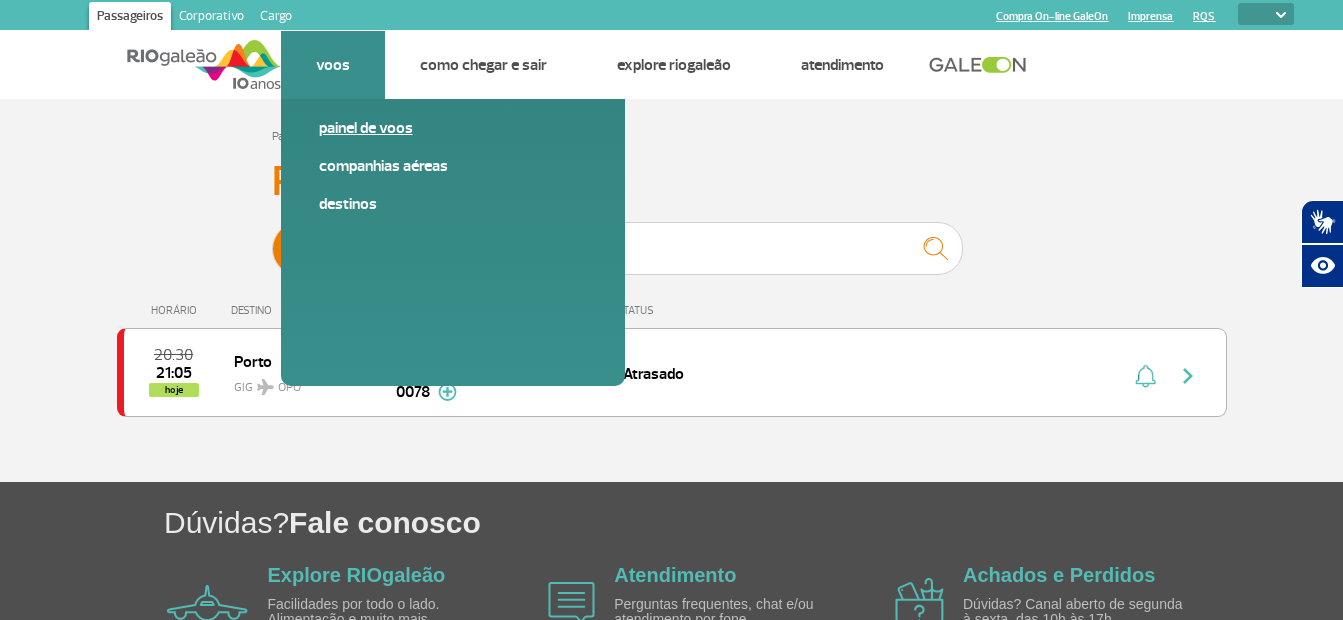 click on "Painel de voos" at bounding box center [453, 128] 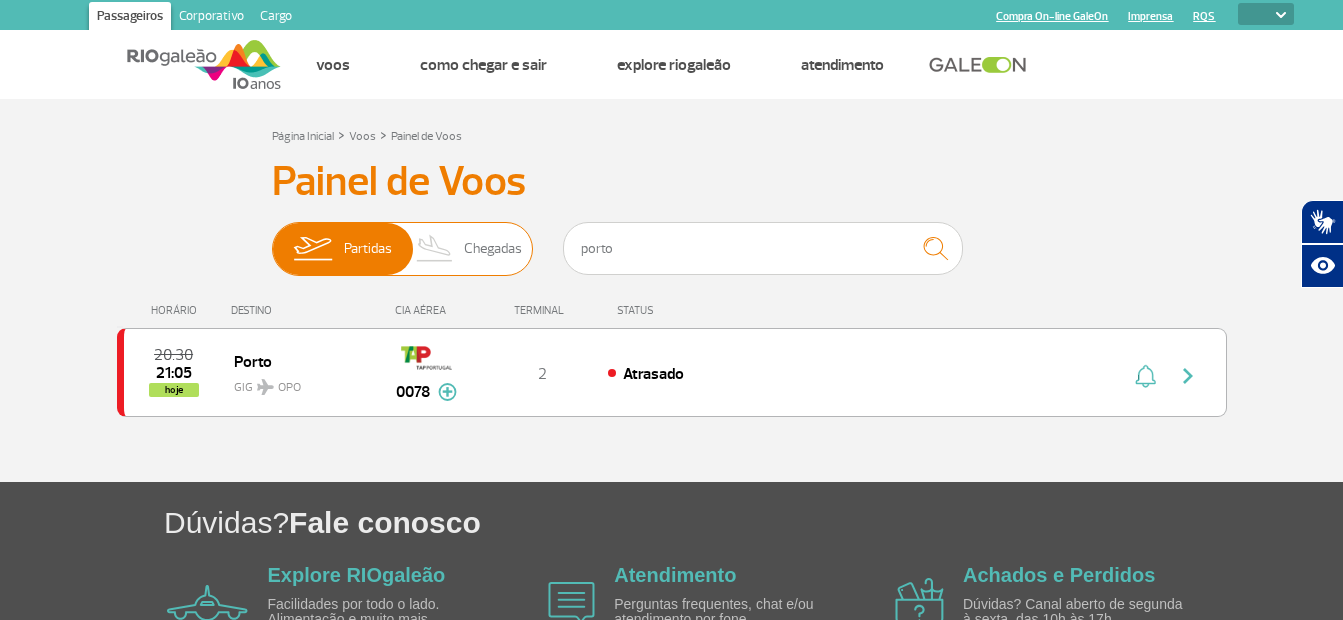 click on "Partidas" at bounding box center (368, 249) 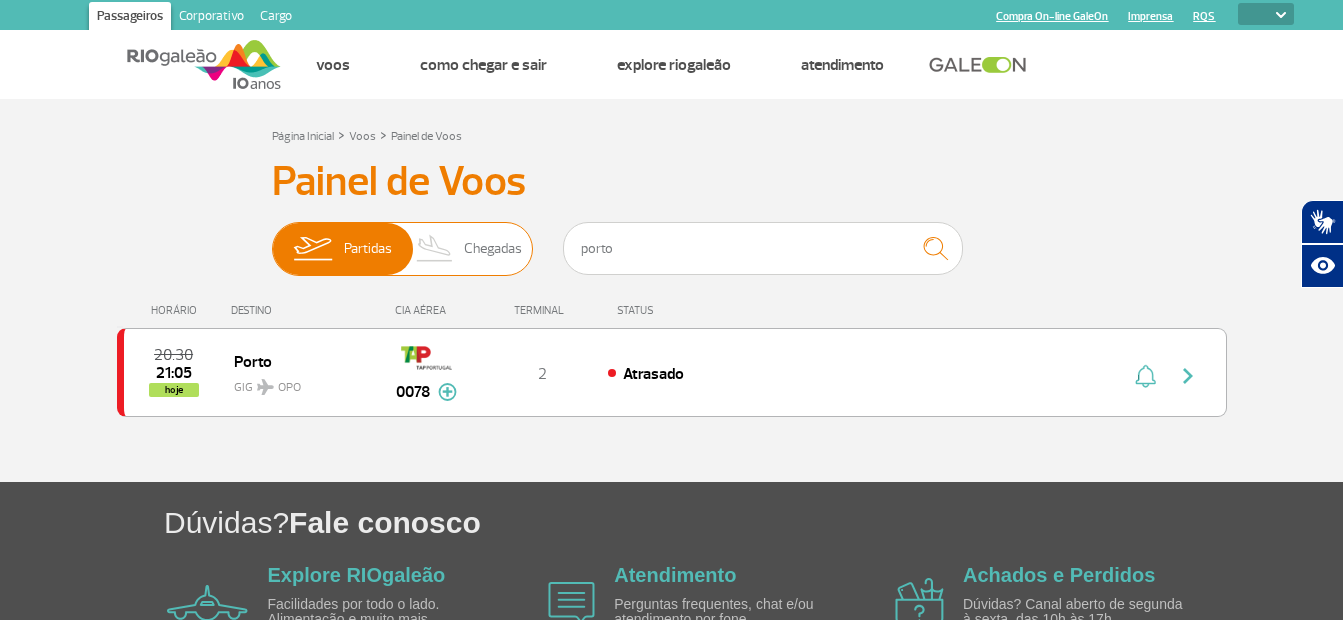 click on "Partidas   Chegadas" at bounding box center [272, 239] 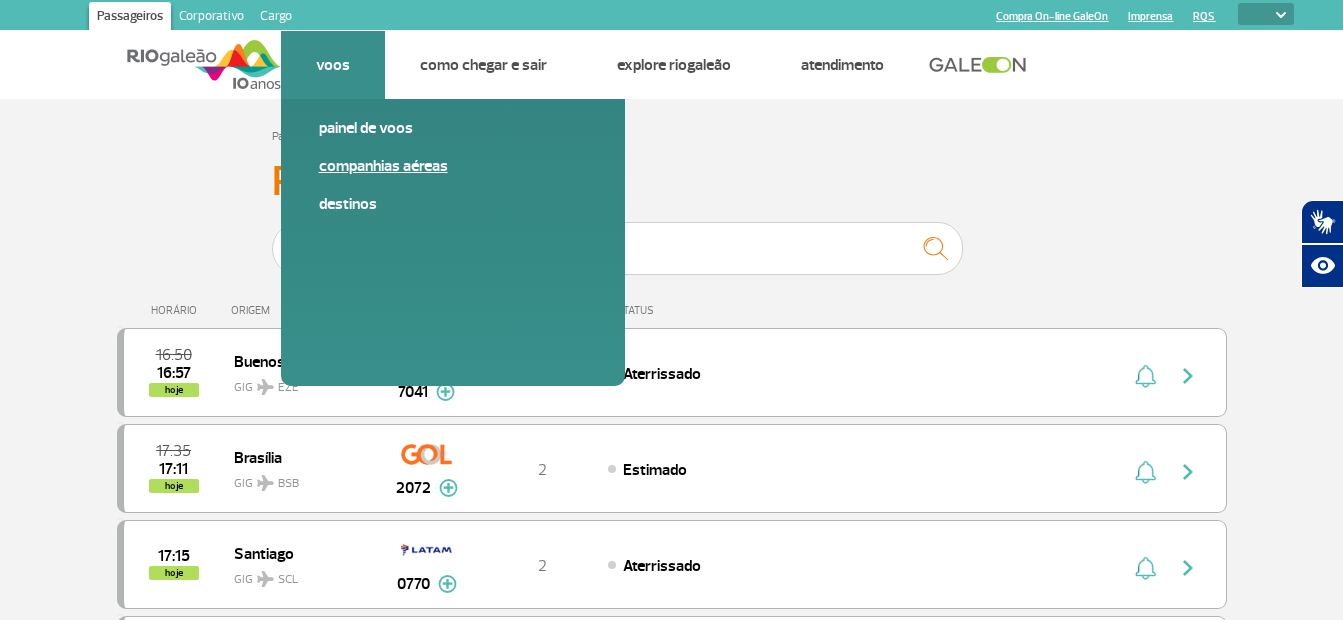 click on "Companhias Aéreas" at bounding box center [453, 166] 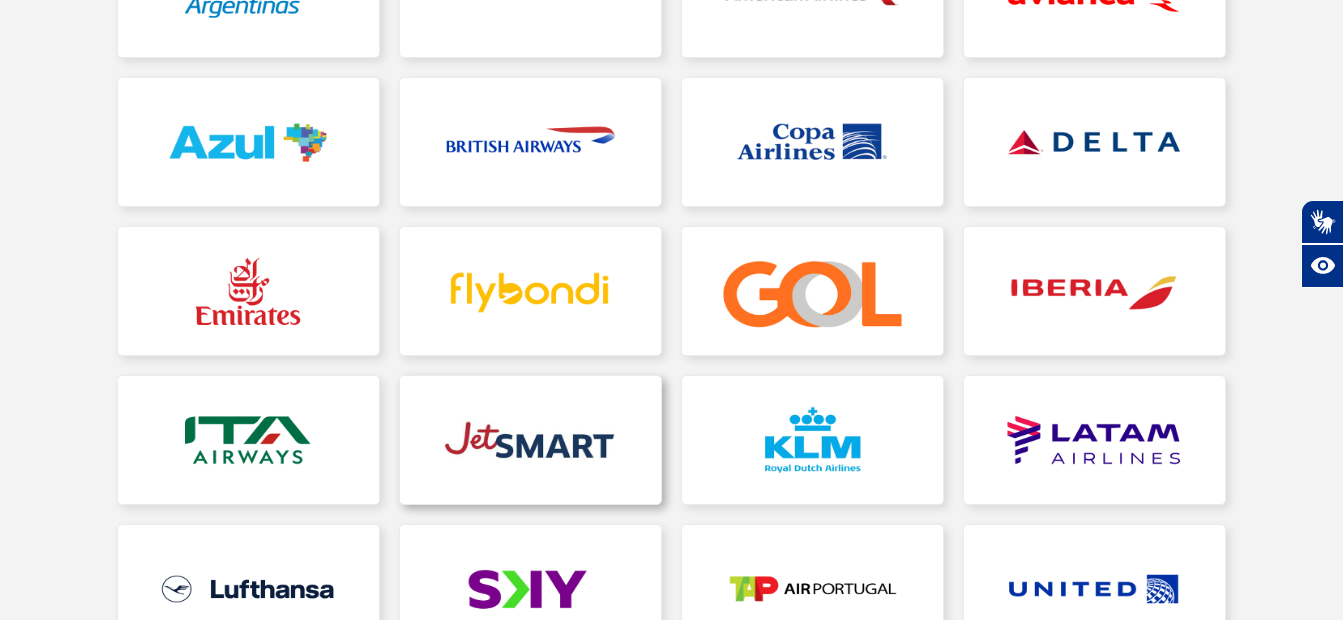 scroll, scrollTop: 500, scrollLeft: 0, axis: vertical 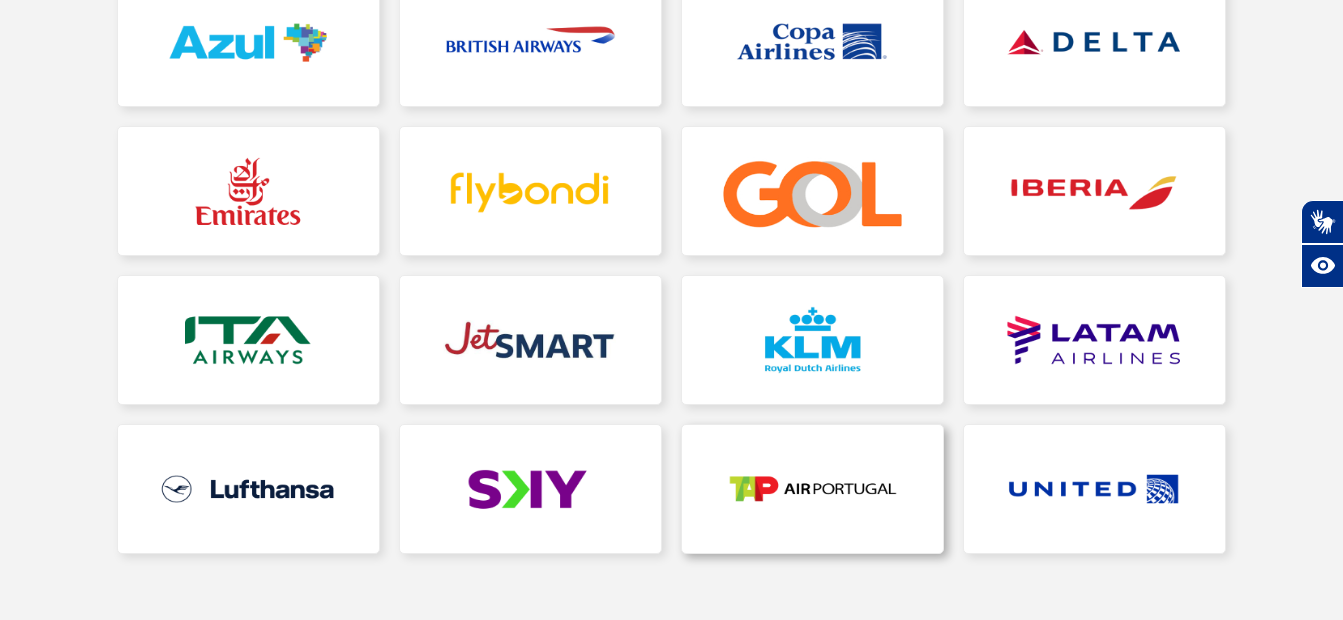 click at bounding box center [812, 489] 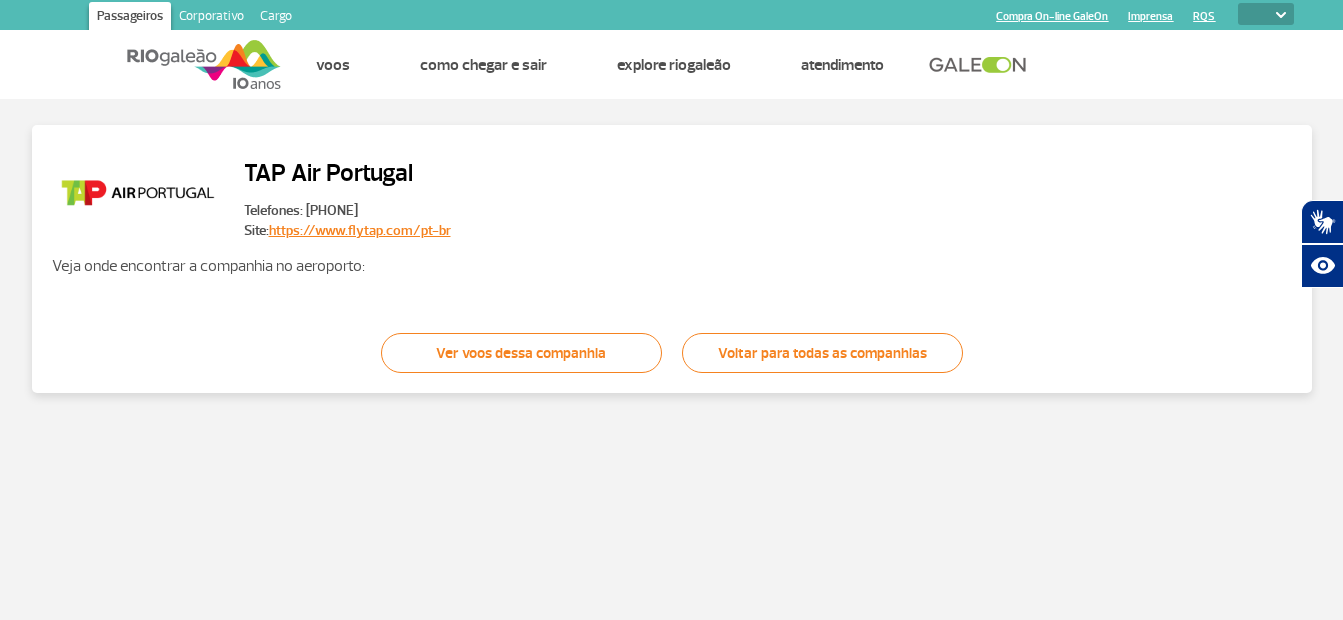 scroll, scrollTop: 0, scrollLeft: 0, axis: both 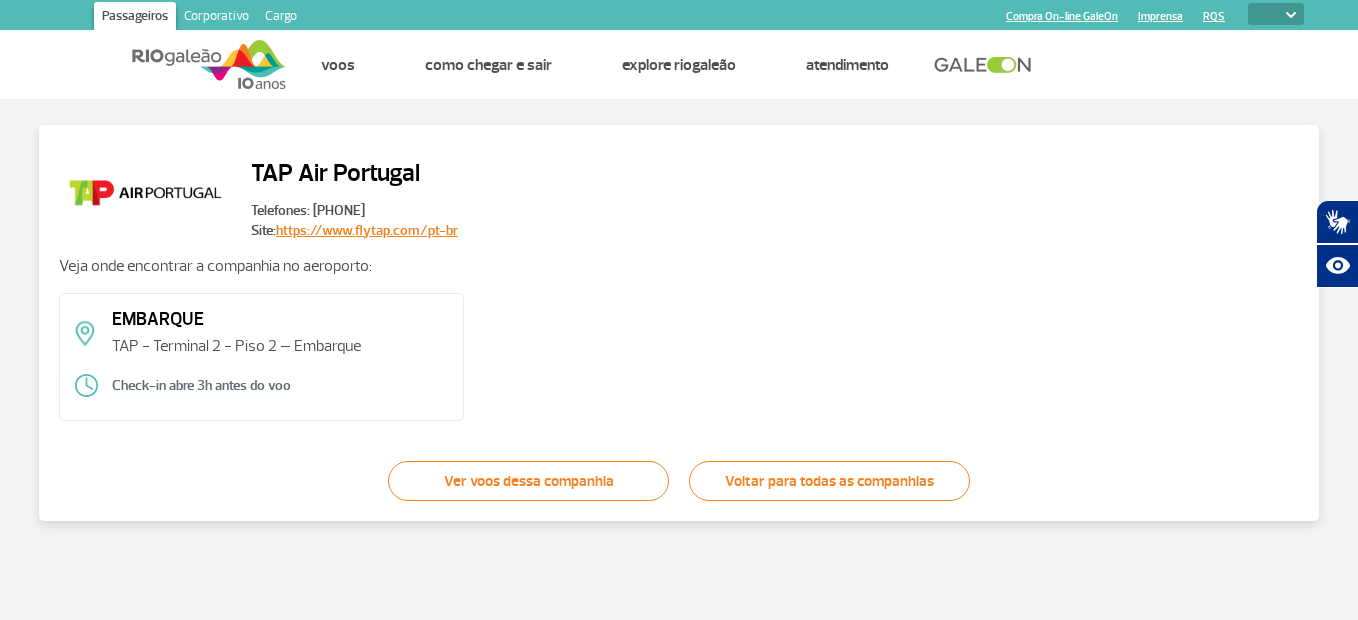 drag, startPoint x: 126, startPoint y: 385, endPoint x: 298, endPoint y: 379, distance: 172.10461 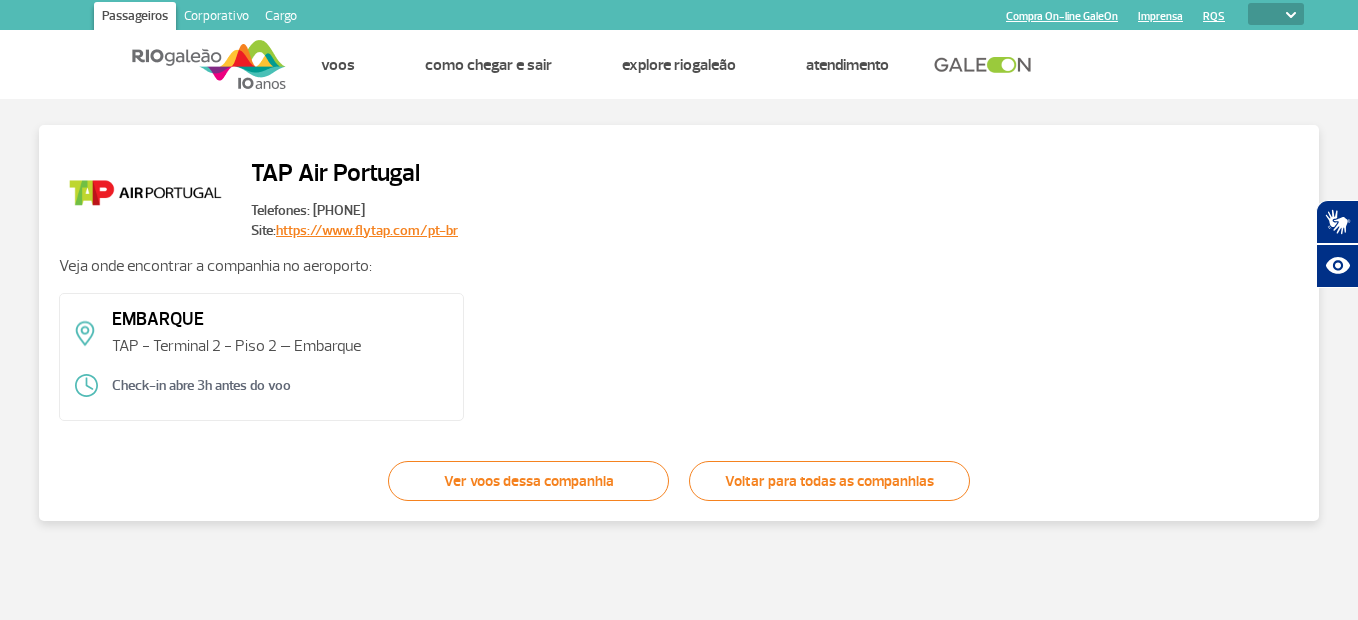 click at bounding box center (209, 64) 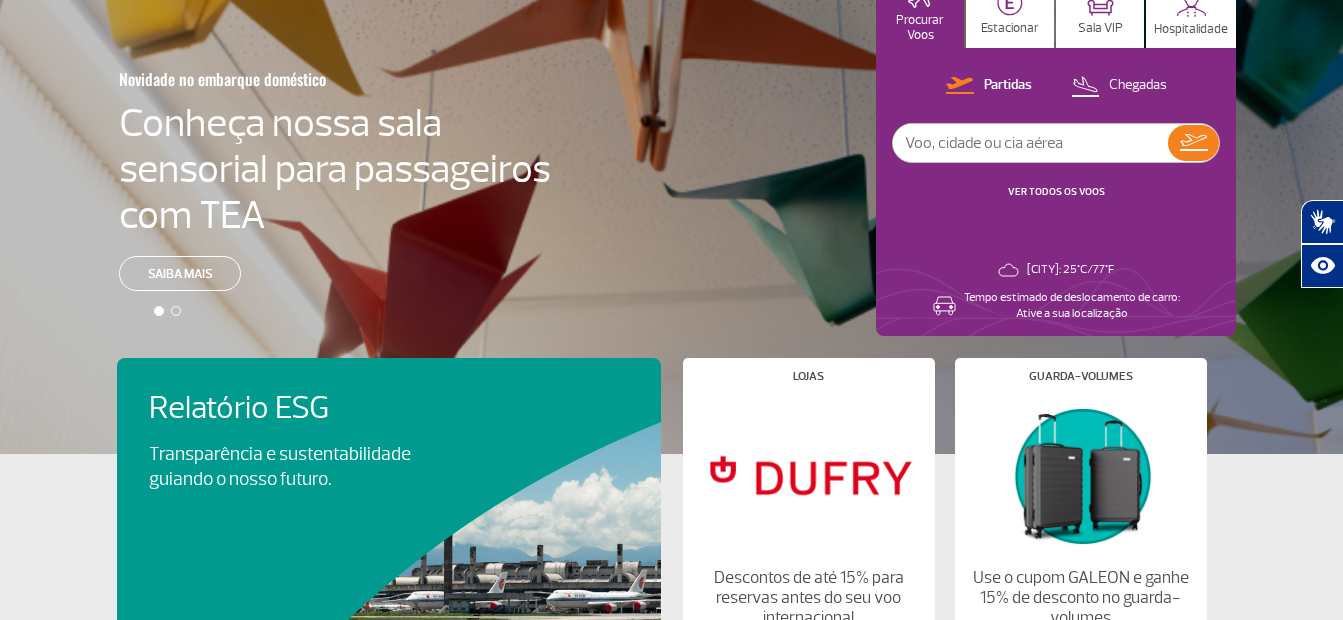 scroll, scrollTop: 0, scrollLeft: 0, axis: both 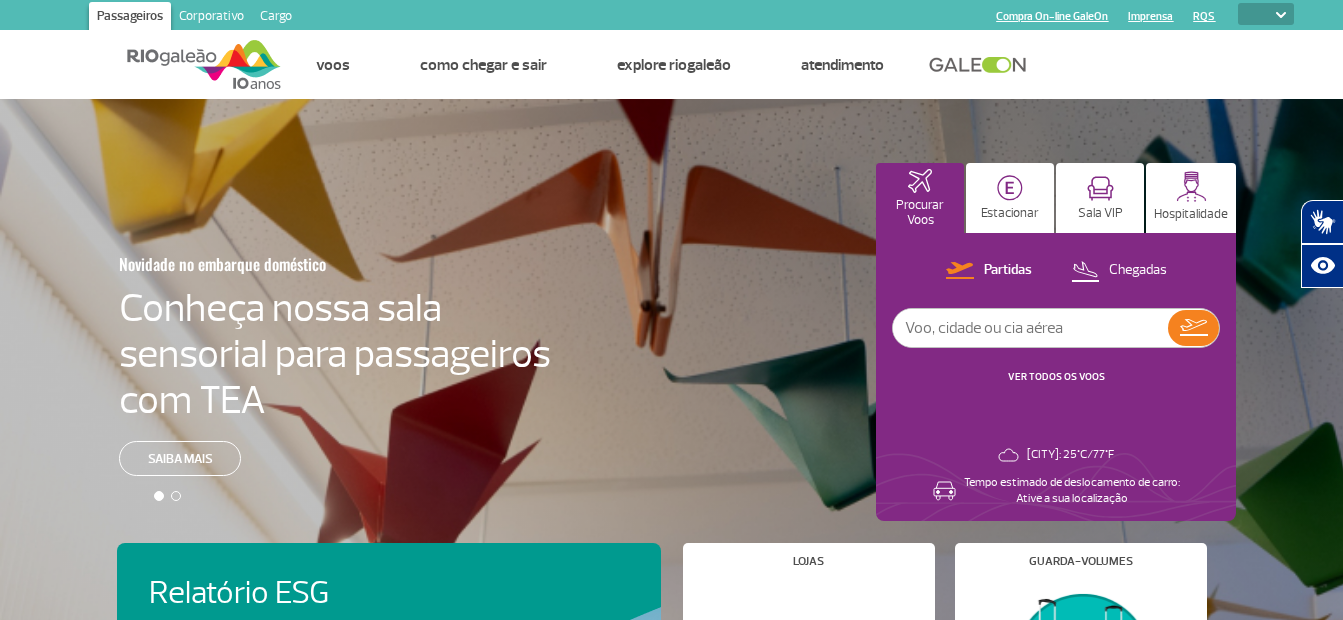 click at bounding box center (204, 64) 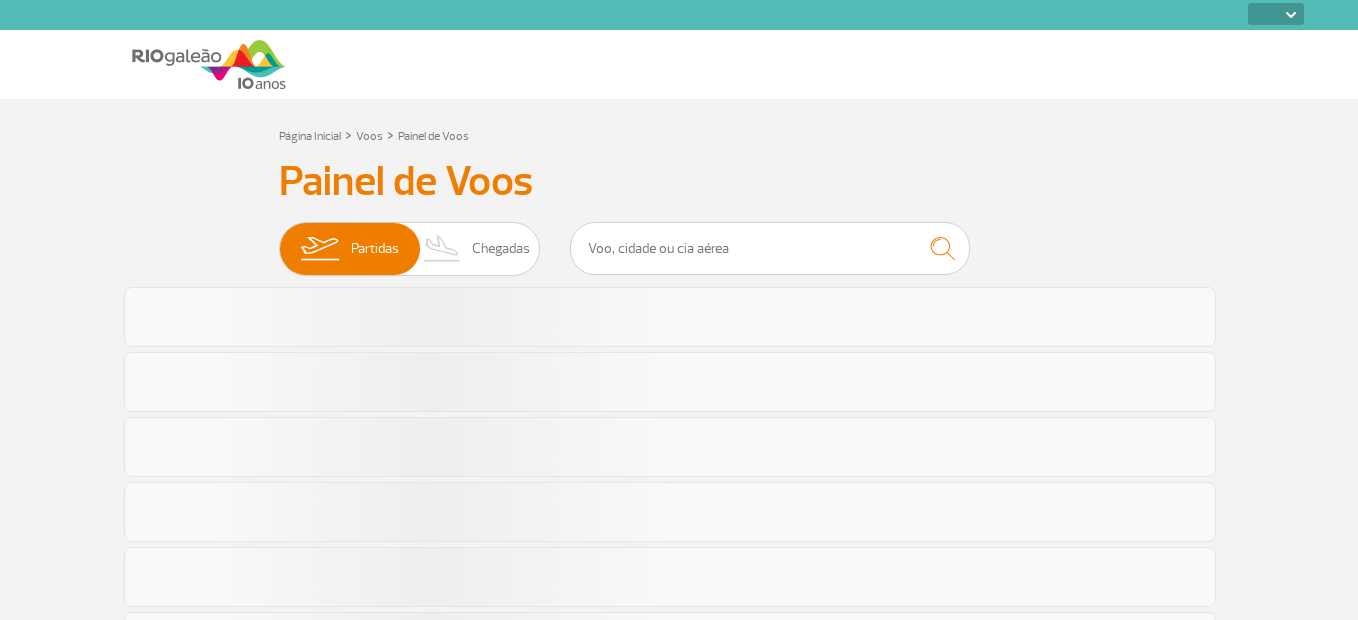 select 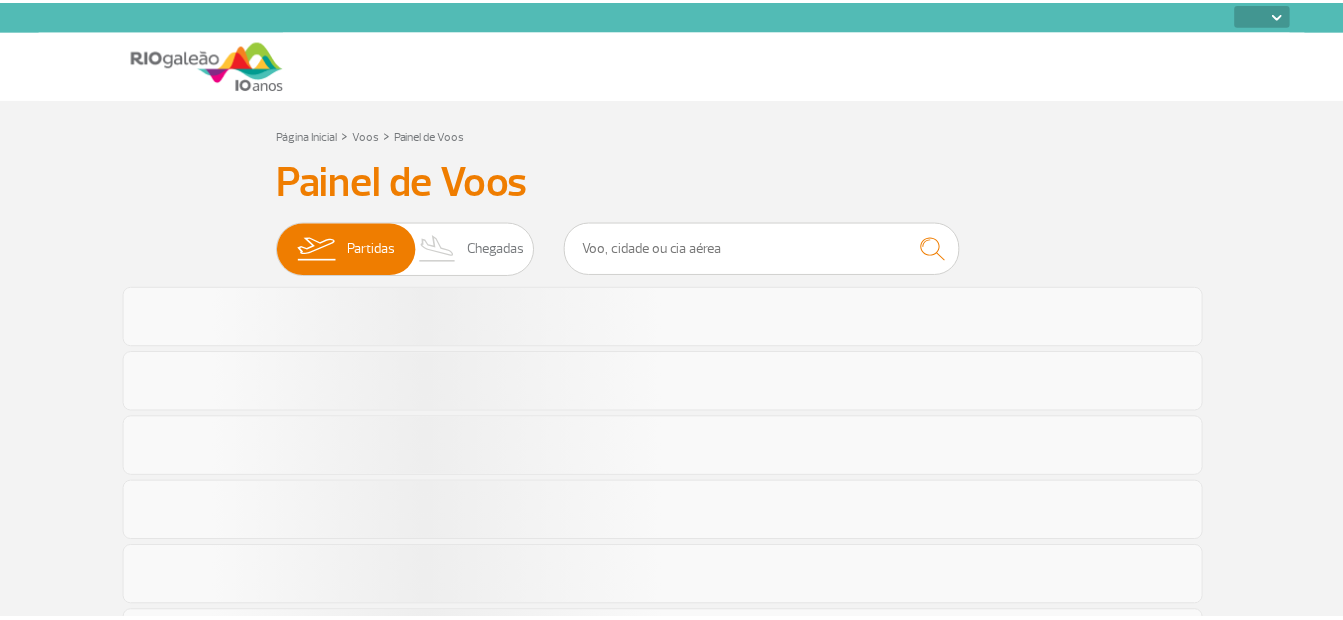 scroll, scrollTop: 0, scrollLeft: 0, axis: both 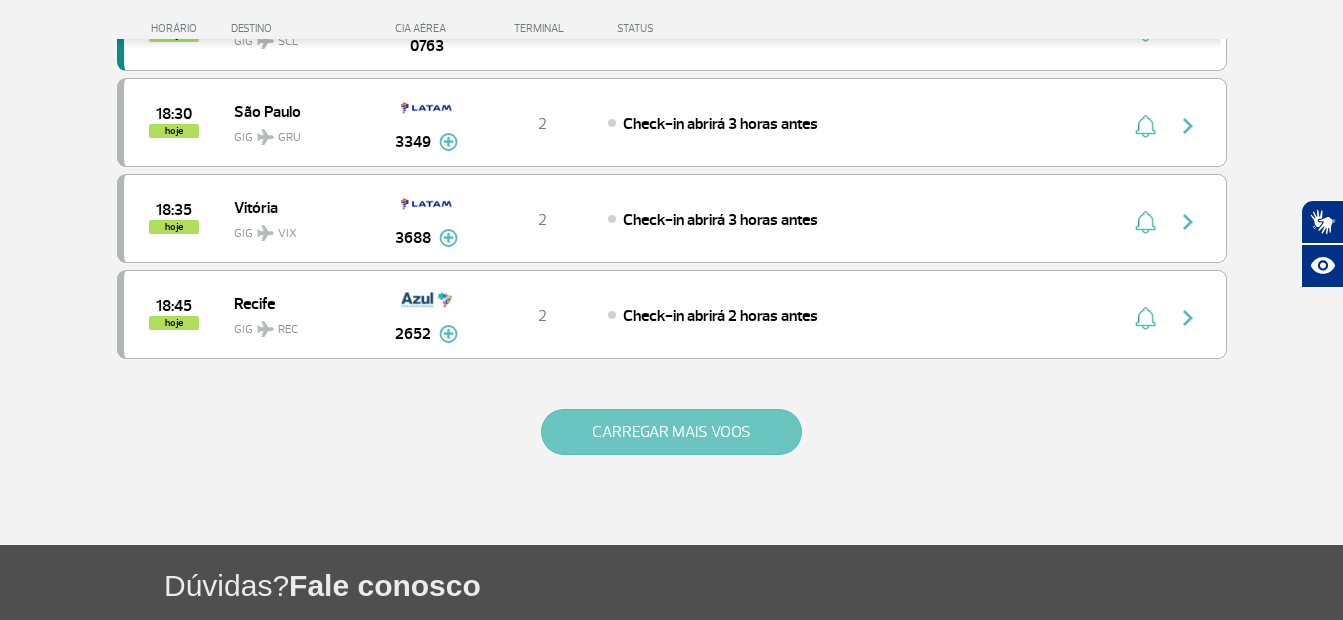 click on "CARREGAR MAIS VOOS" at bounding box center (671, 432) 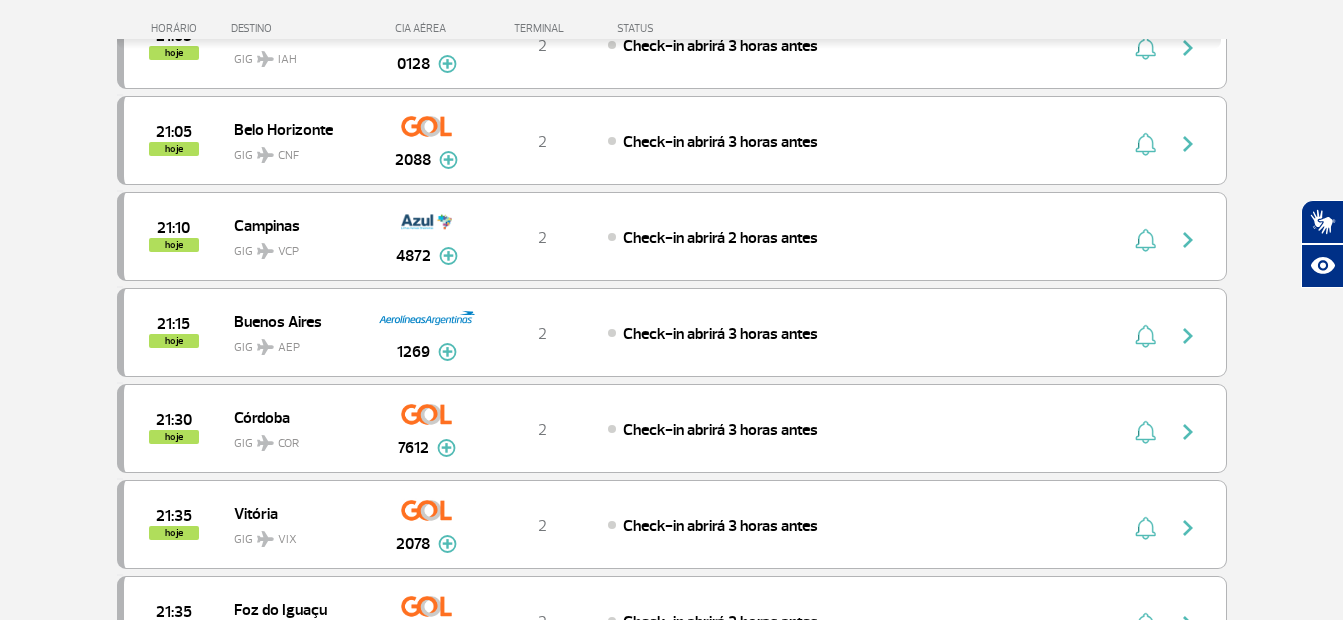 scroll, scrollTop: 3900, scrollLeft: 0, axis: vertical 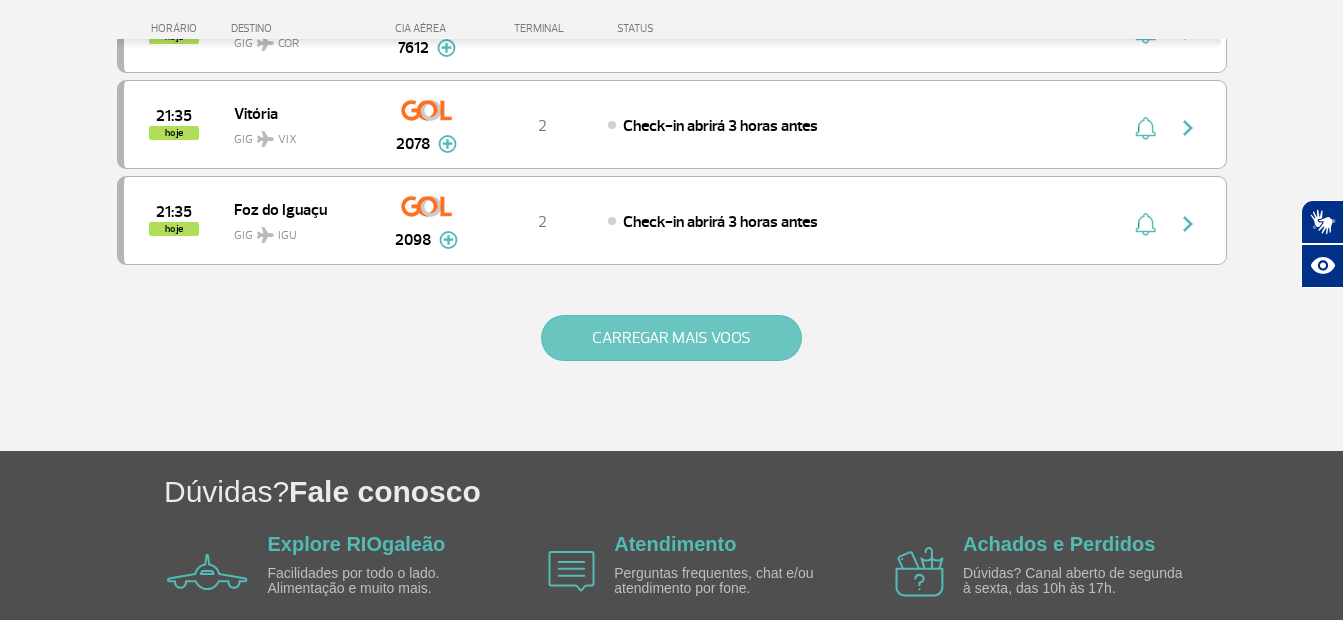 click on "CARREGAR MAIS VOOS" at bounding box center [671, 338] 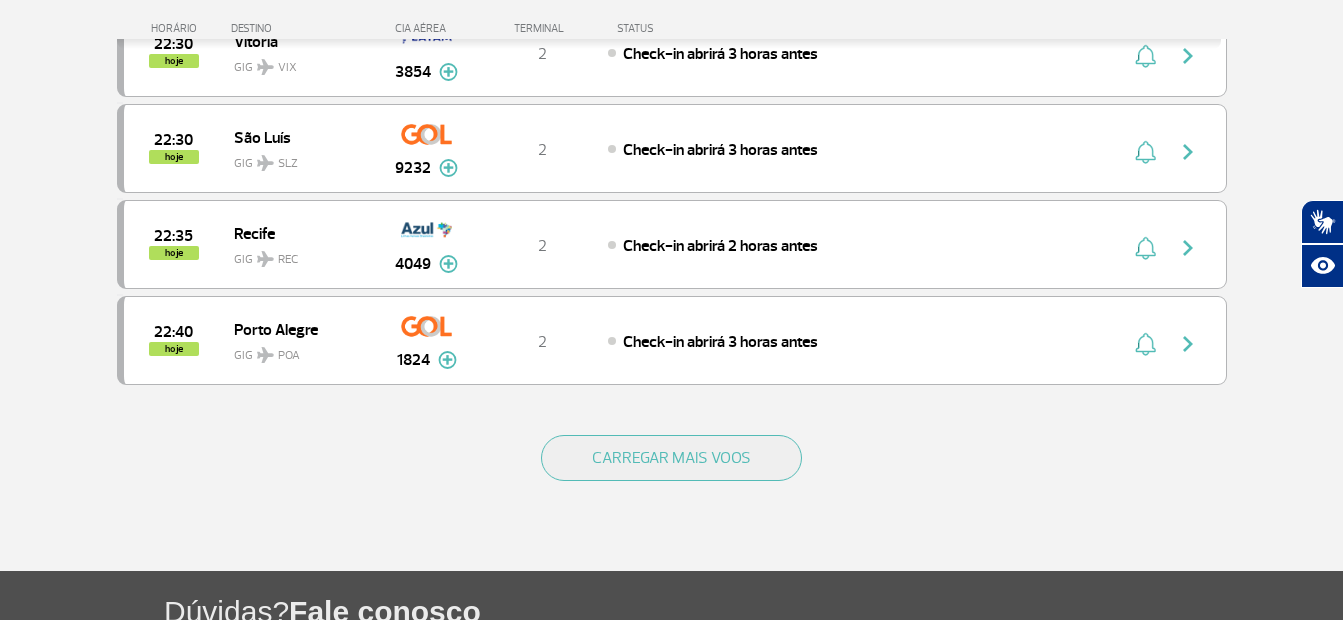 scroll, scrollTop: 5800, scrollLeft: 0, axis: vertical 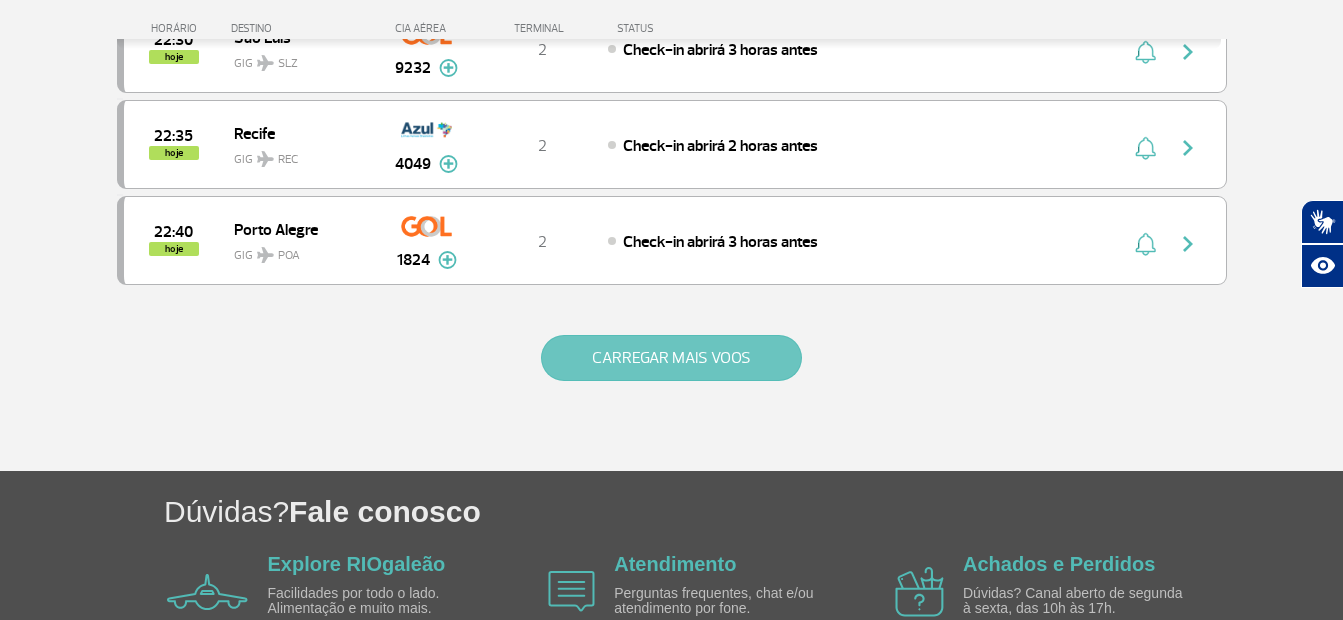 click on "CARREGAR MAIS VOOS" at bounding box center (671, 358) 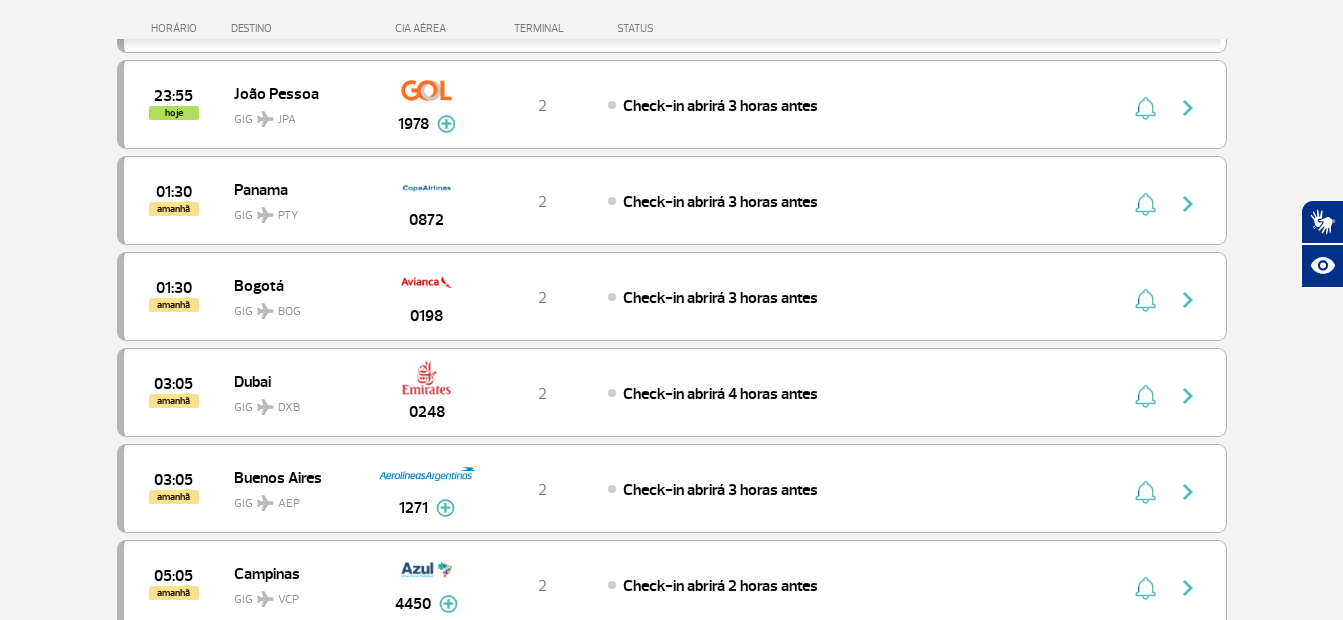 scroll, scrollTop: 6900, scrollLeft: 0, axis: vertical 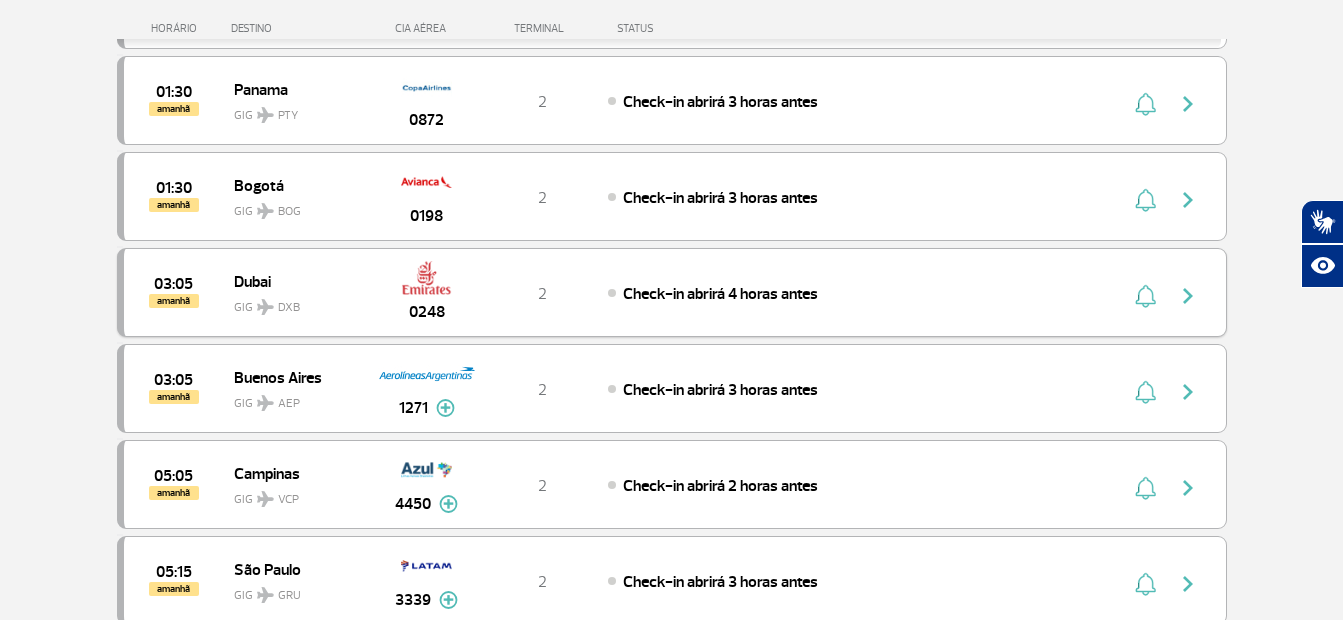 click at bounding box center [1188, 296] 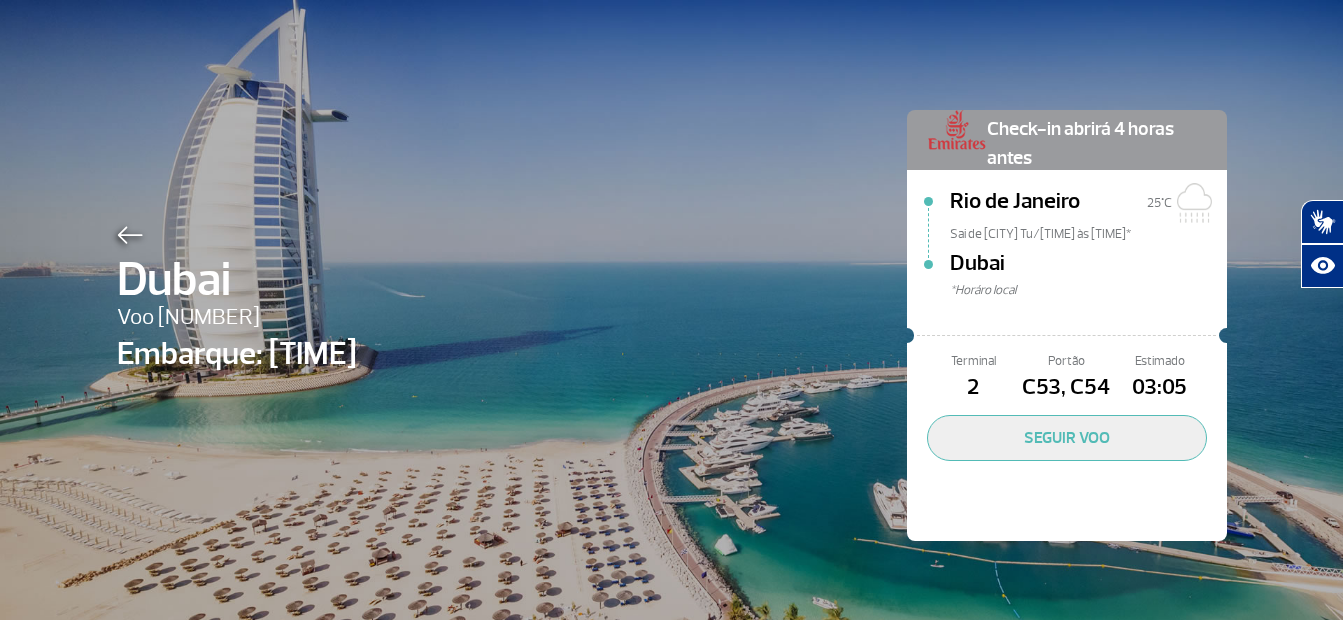 scroll, scrollTop: 0, scrollLeft: 0, axis: both 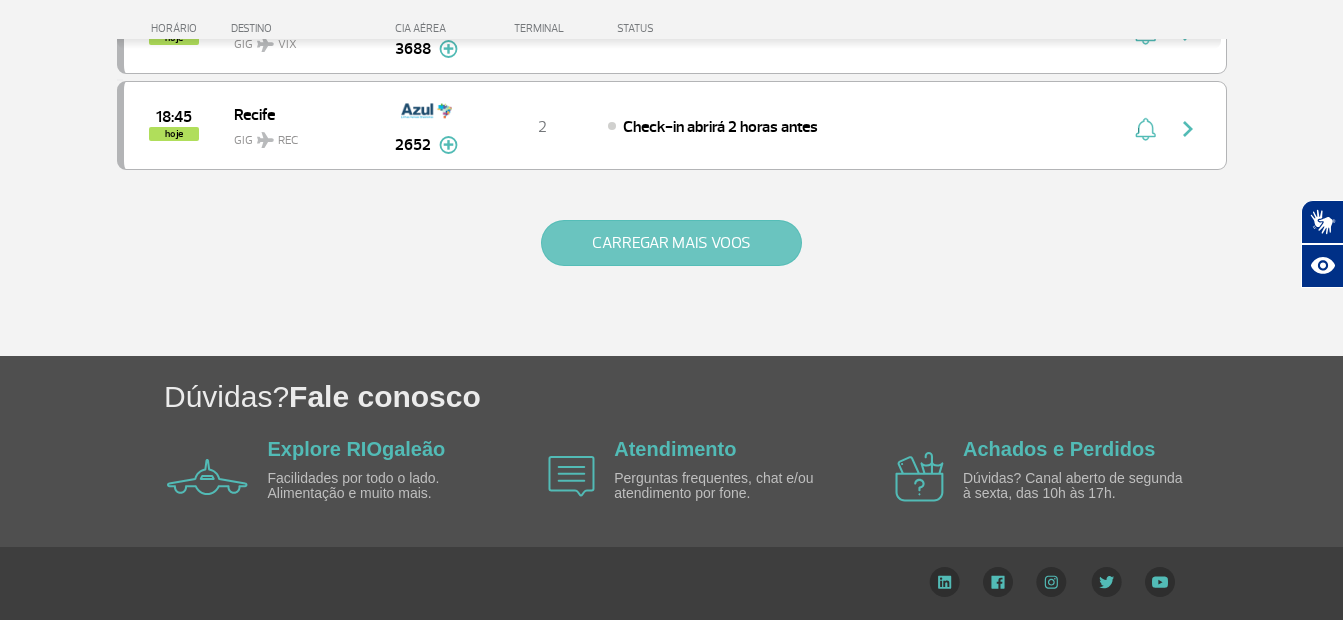 click on "CARREGAR MAIS VOOS" at bounding box center [671, 243] 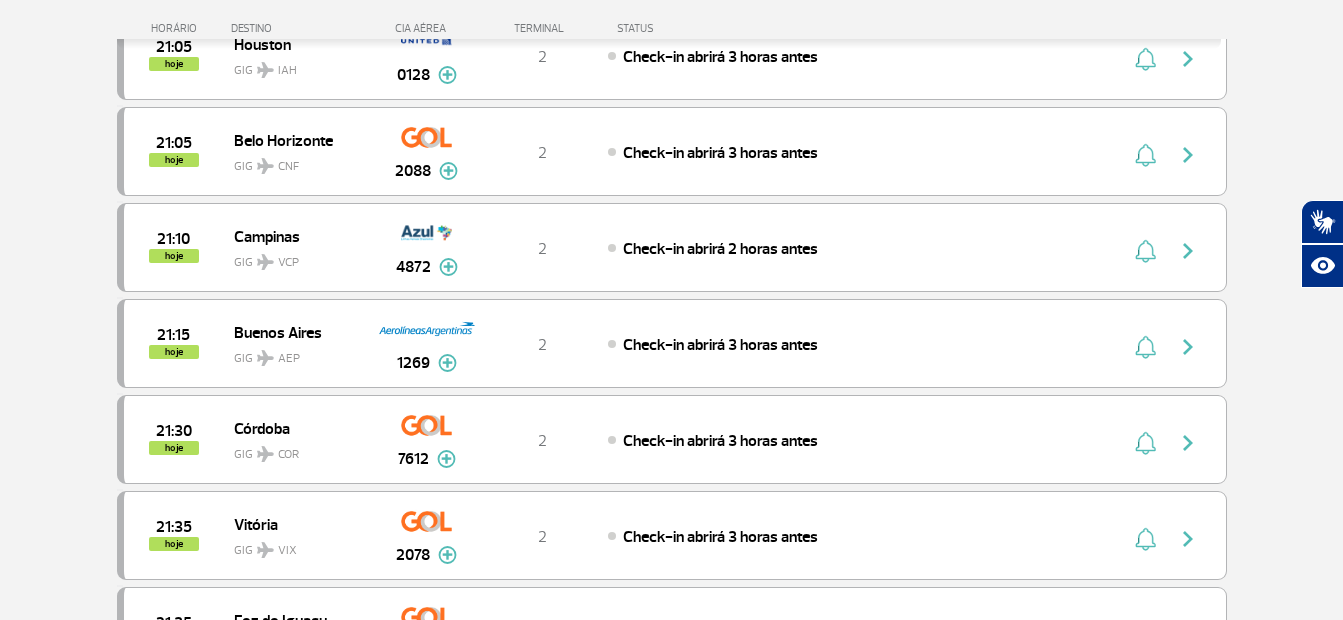 scroll, scrollTop: 3889, scrollLeft: 0, axis: vertical 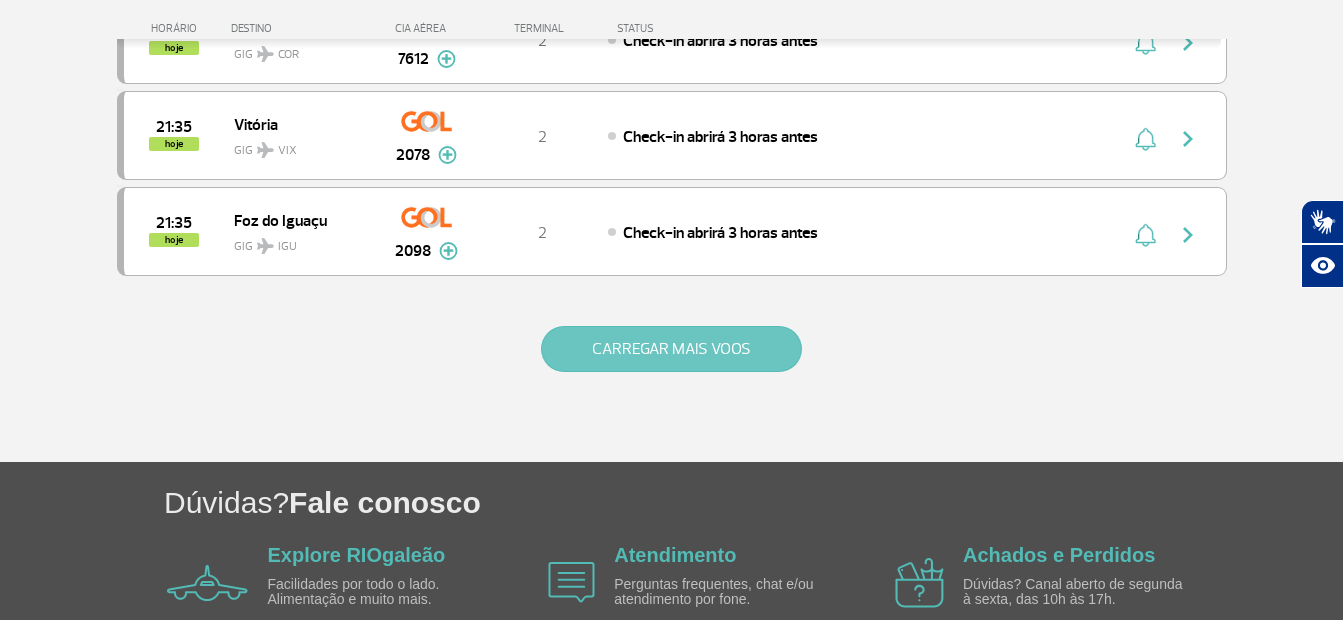 click on "CARREGAR MAIS VOOS" at bounding box center [671, 349] 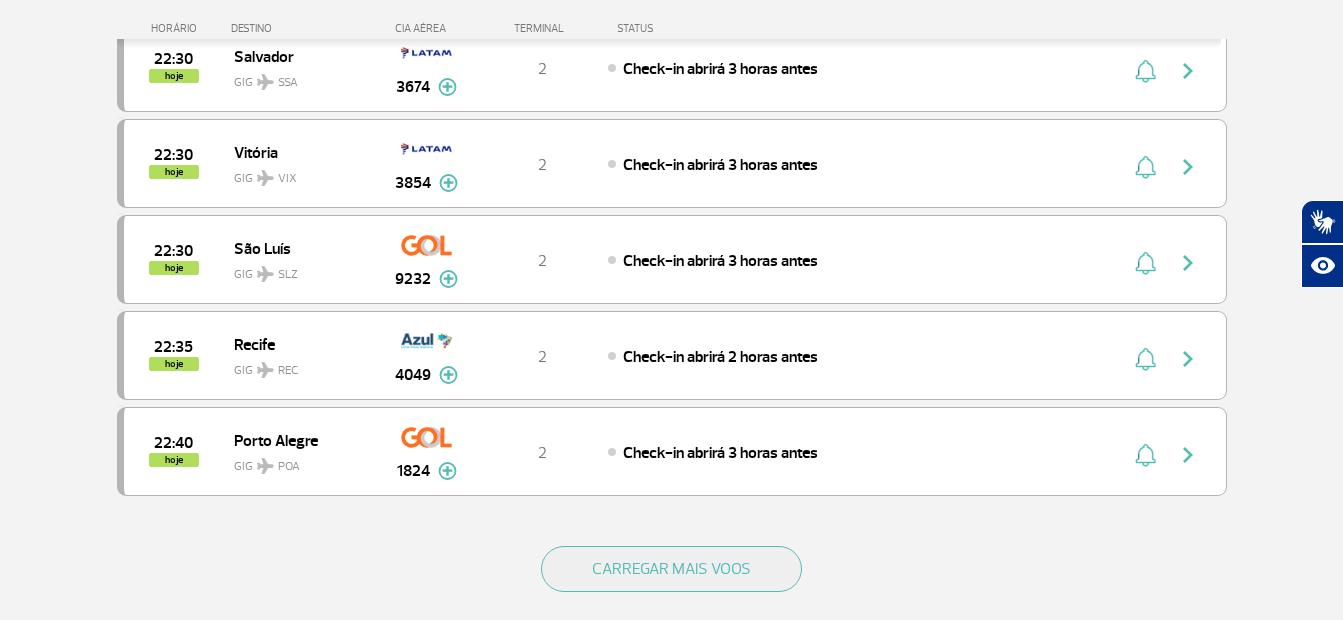 scroll, scrollTop: 5689, scrollLeft: 0, axis: vertical 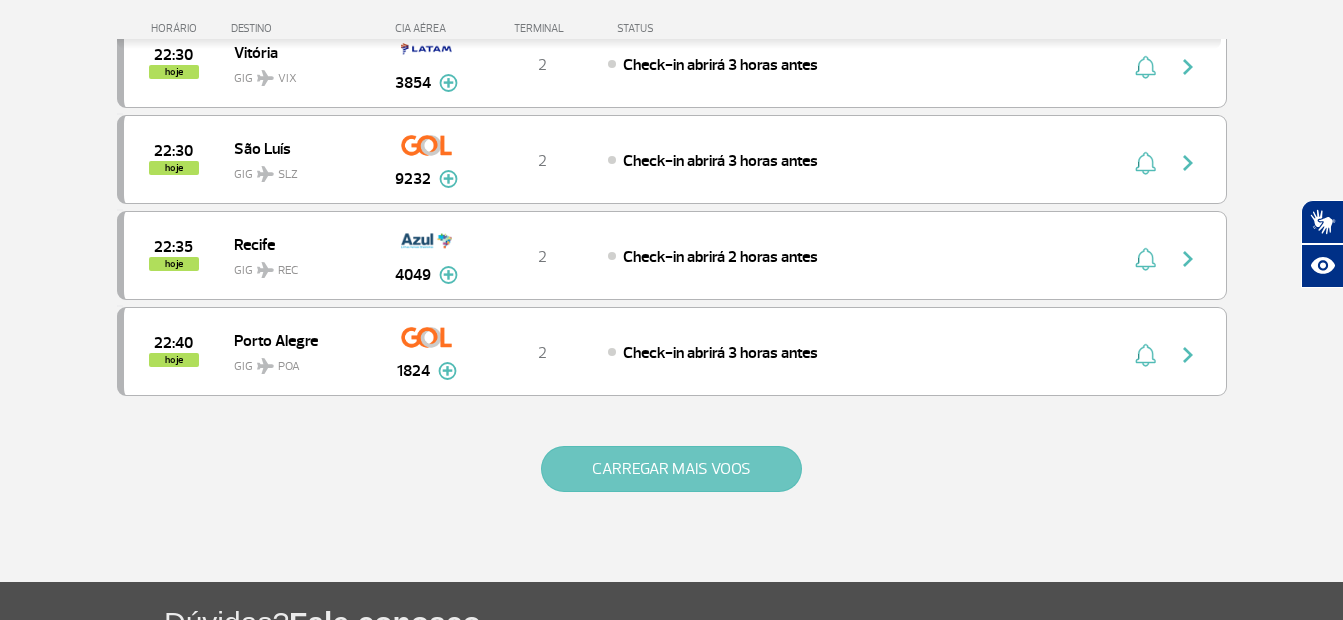 click on "CARREGAR MAIS VOOS" at bounding box center [671, 469] 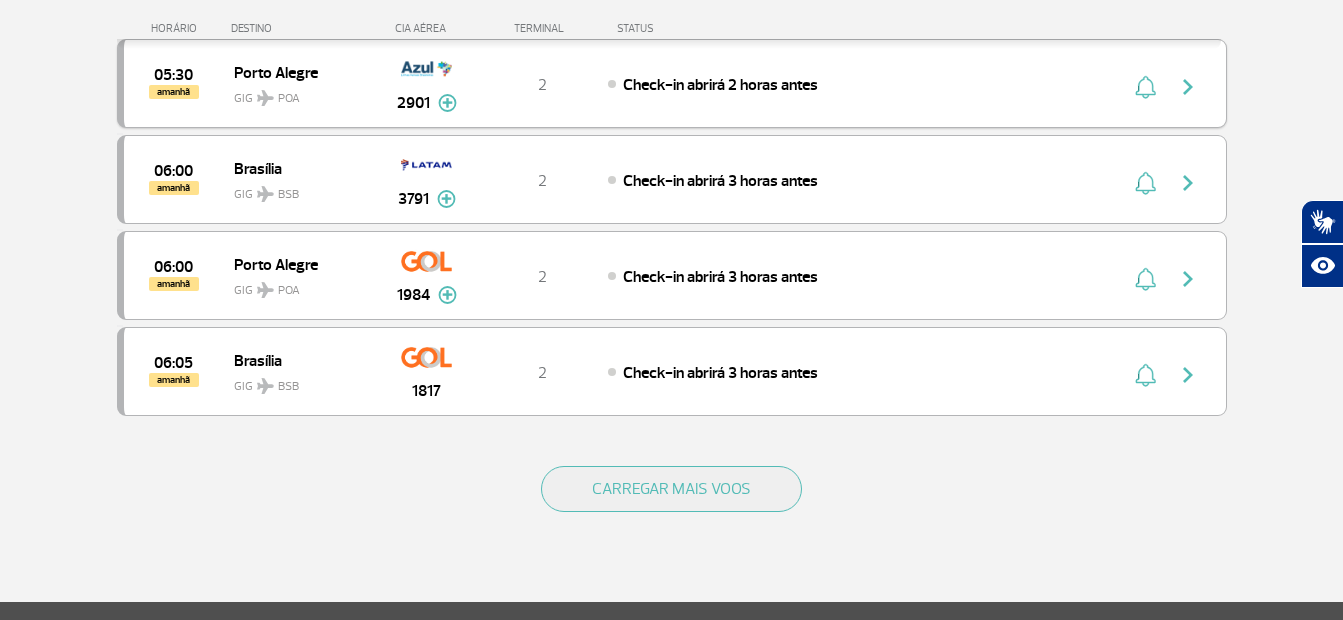 scroll, scrollTop: 7689, scrollLeft: 0, axis: vertical 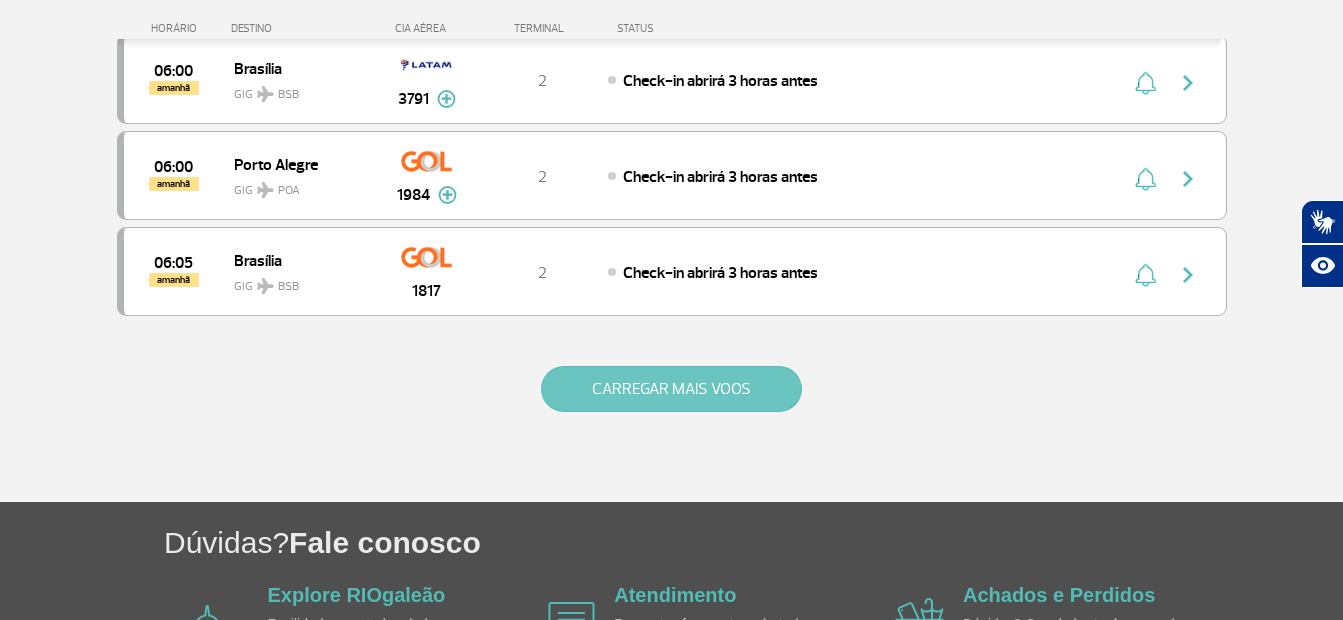 click on "CARREGAR MAIS VOOS" at bounding box center [671, 389] 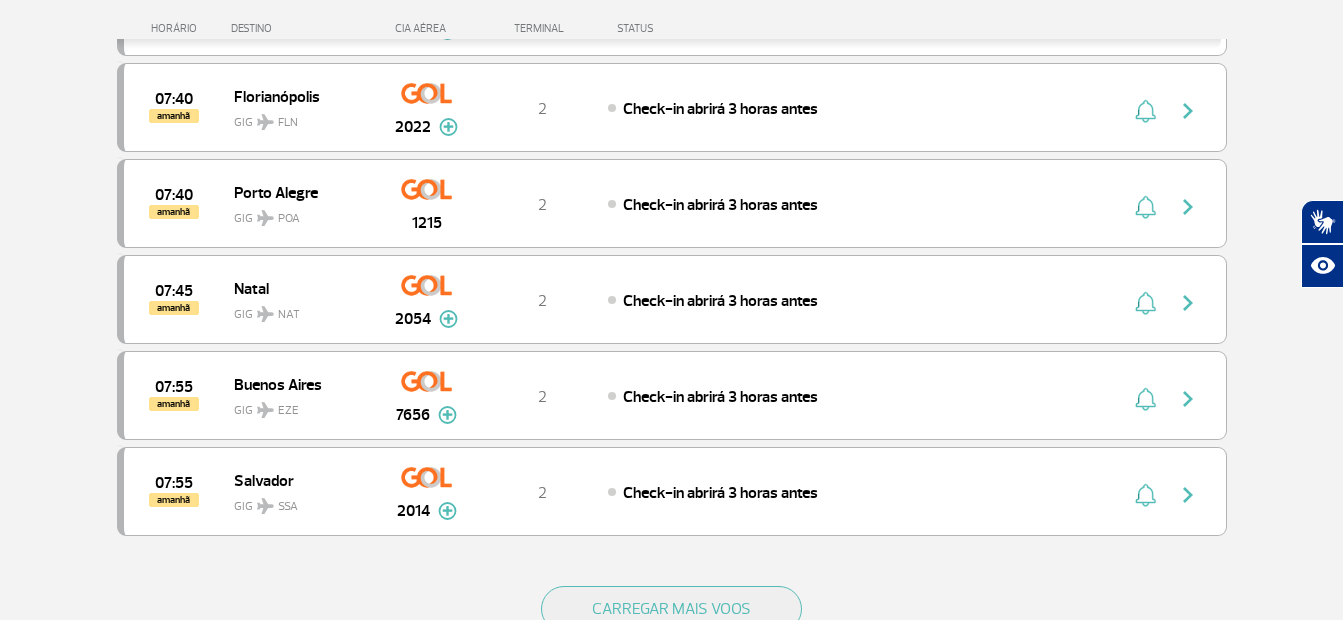 scroll, scrollTop: 9589, scrollLeft: 0, axis: vertical 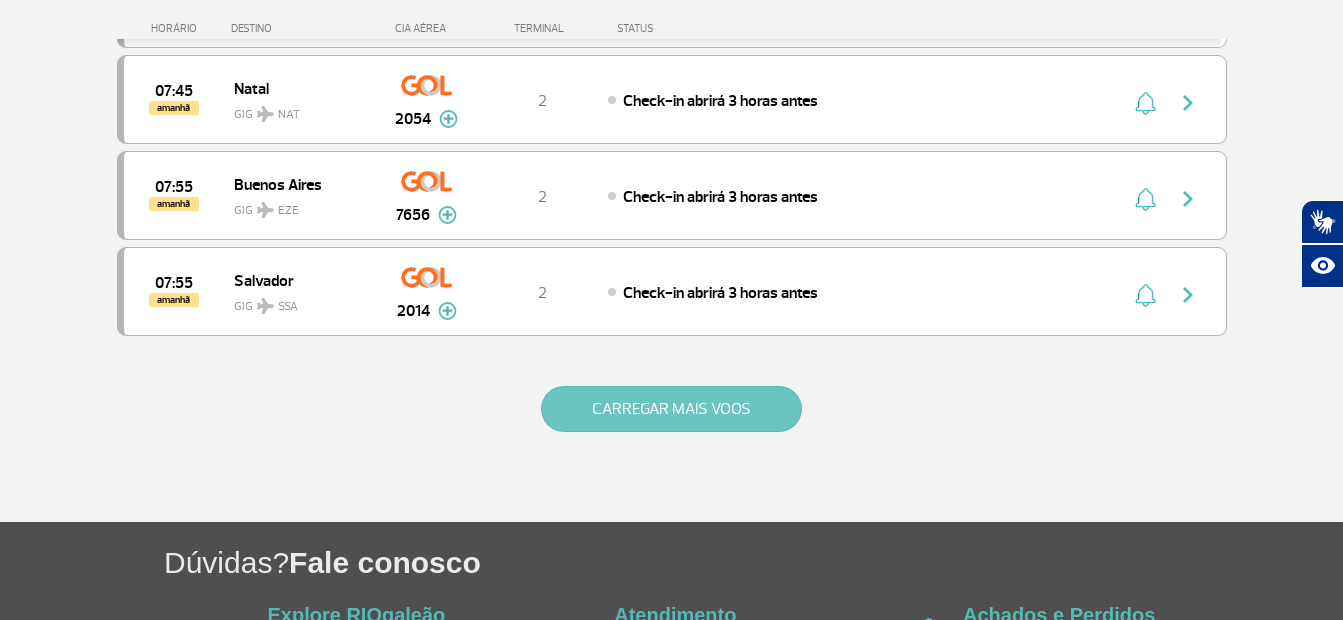 click on "CARREGAR MAIS VOOS" at bounding box center (671, 409) 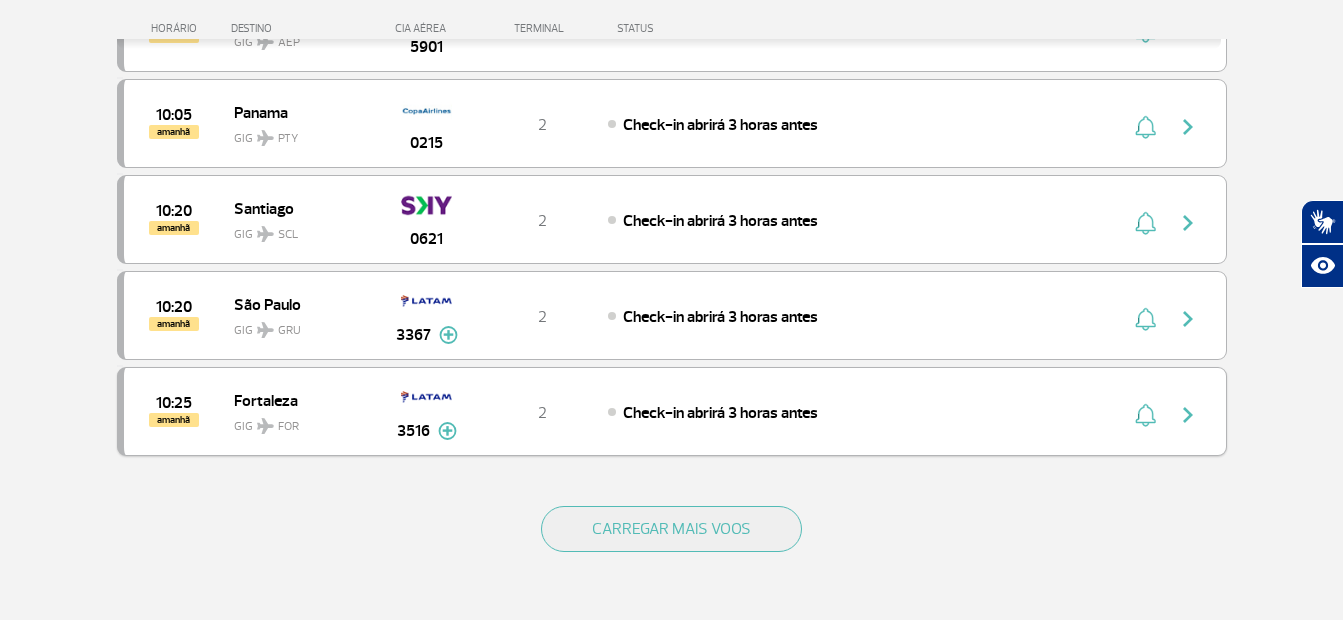 scroll, scrollTop: 11489, scrollLeft: 0, axis: vertical 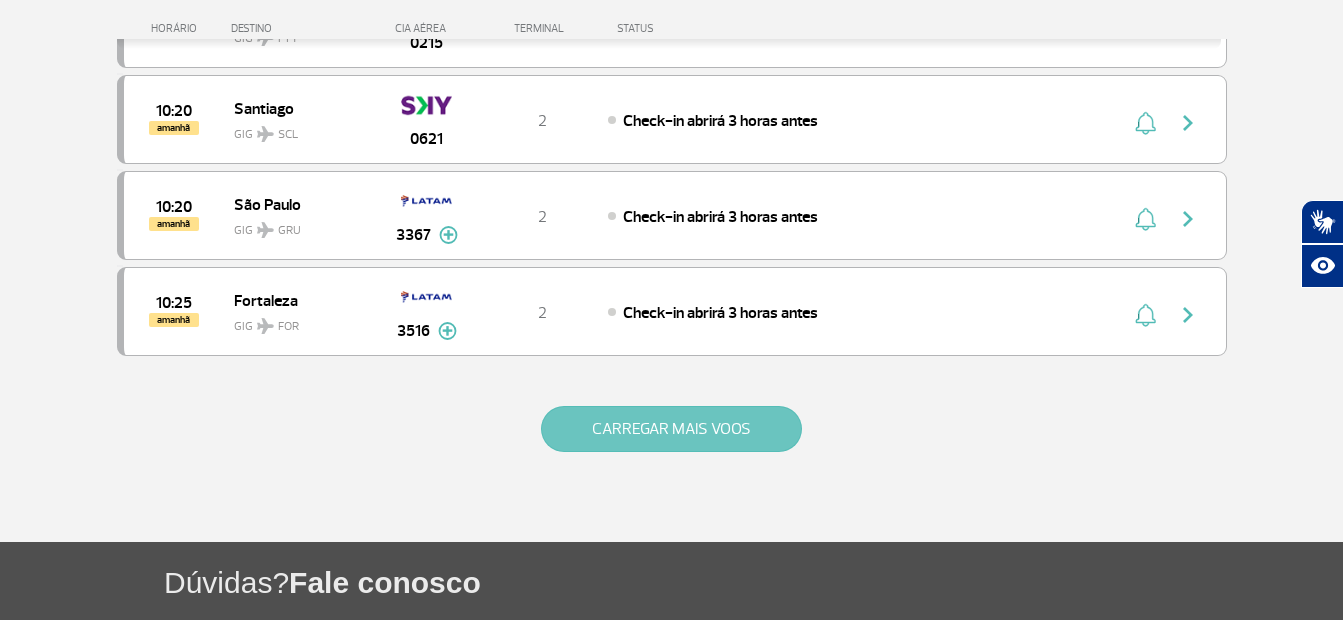 click on "CARREGAR MAIS VOOS" at bounding box center (671, 429) 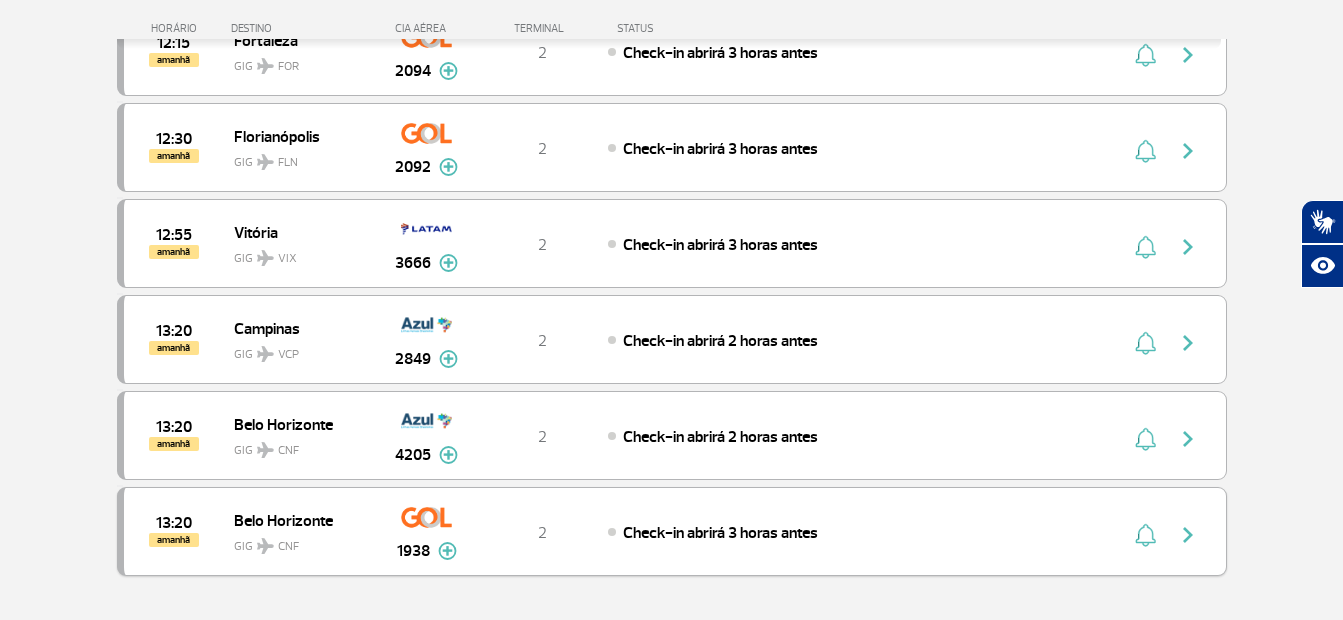 scroll, scrollTop: 13389, scrollLeft: 0, axis: vertical 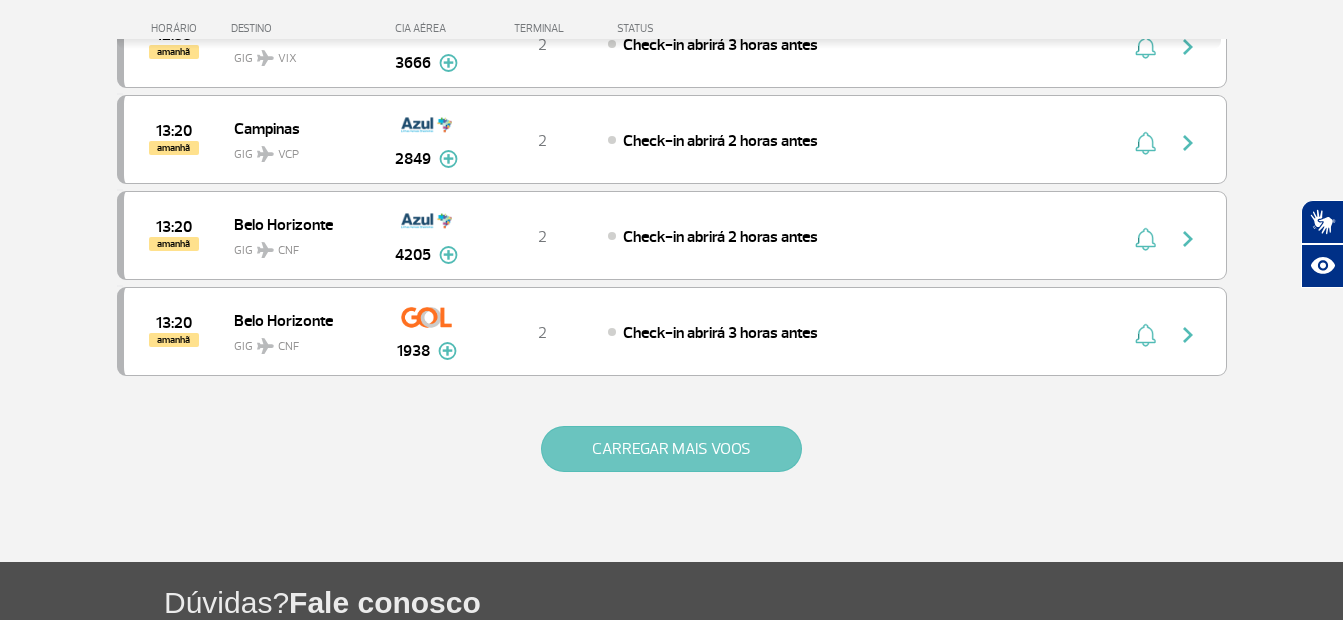 click on "CARREGAR MAIS VOOS" at bounding box center [671, 449] 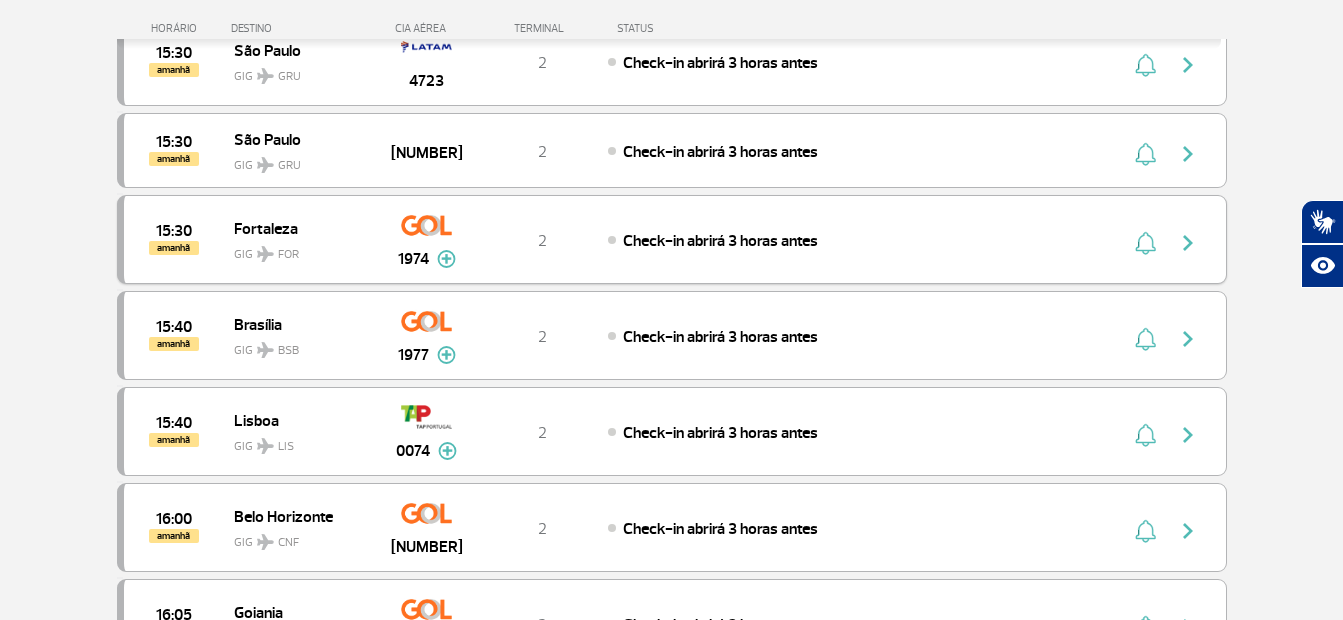 scroll, scrollTop: 15089, scrollLeft: 0, axis: vertical 